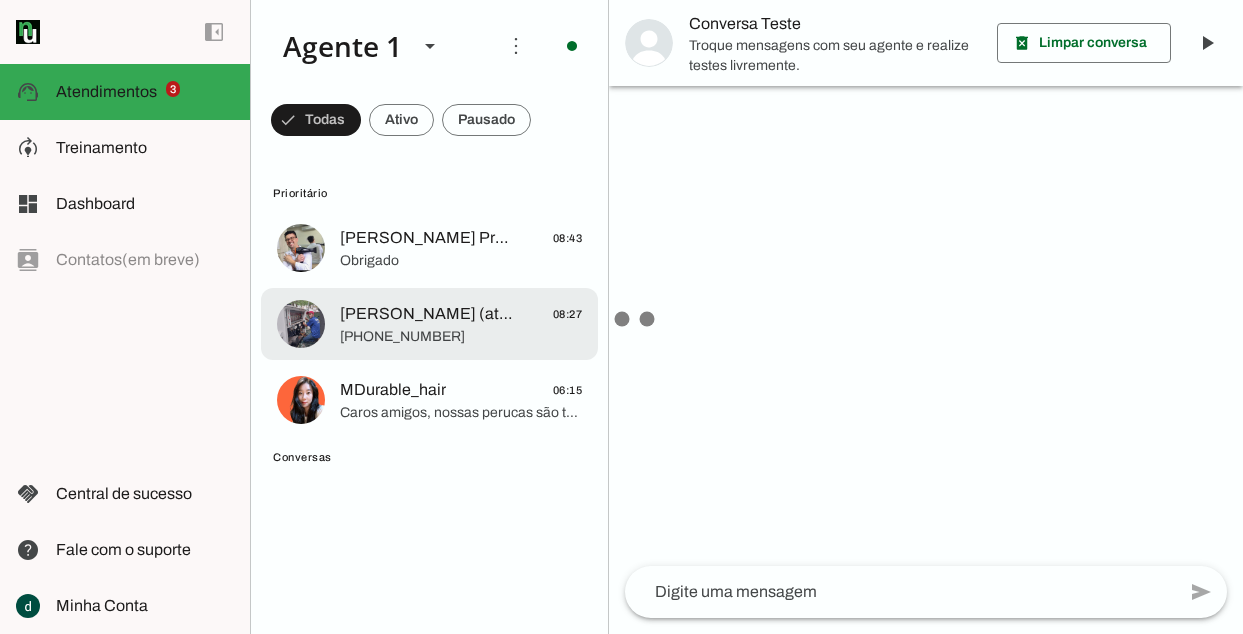 scroll, scrollTop: 0, scrollLeft: 0, axis: both 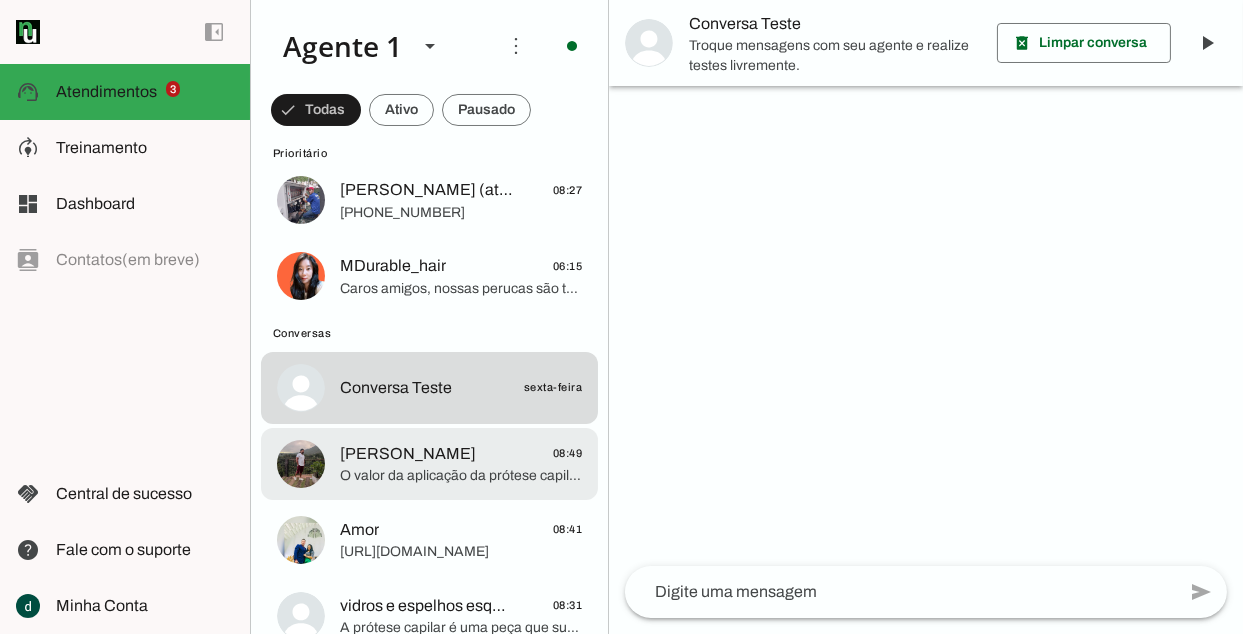 click on "O valor da aplicação da prótese capilar é R$1.600,00, com durabilidade média de 6 meses a 1 ano. Posso ajudar com mais alguma informação?" 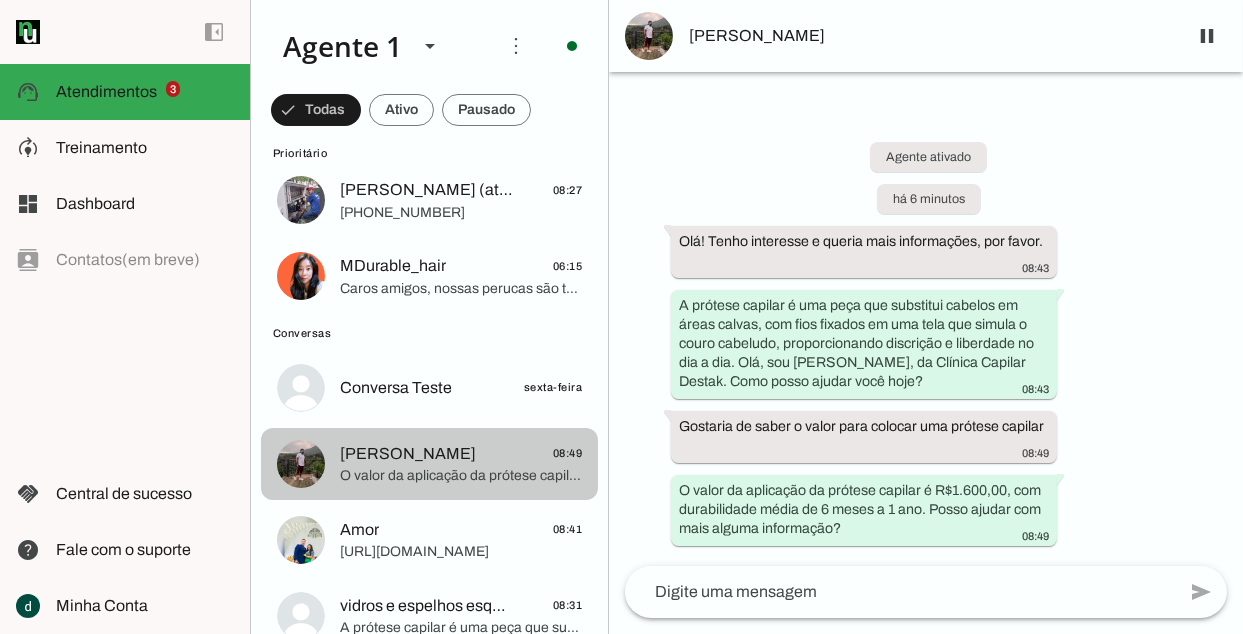 scroll, scrollTop: 249, scrollLeft: 0, axis: vertical 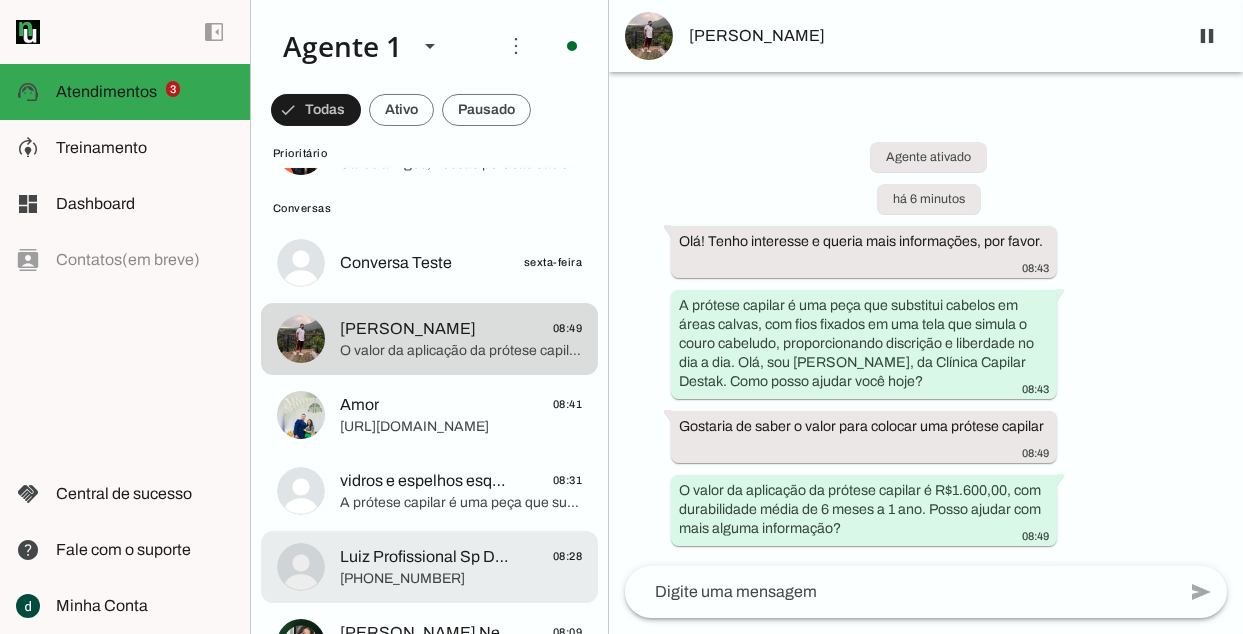 click on "Luiz Profissional Sp De Protese Capilar" 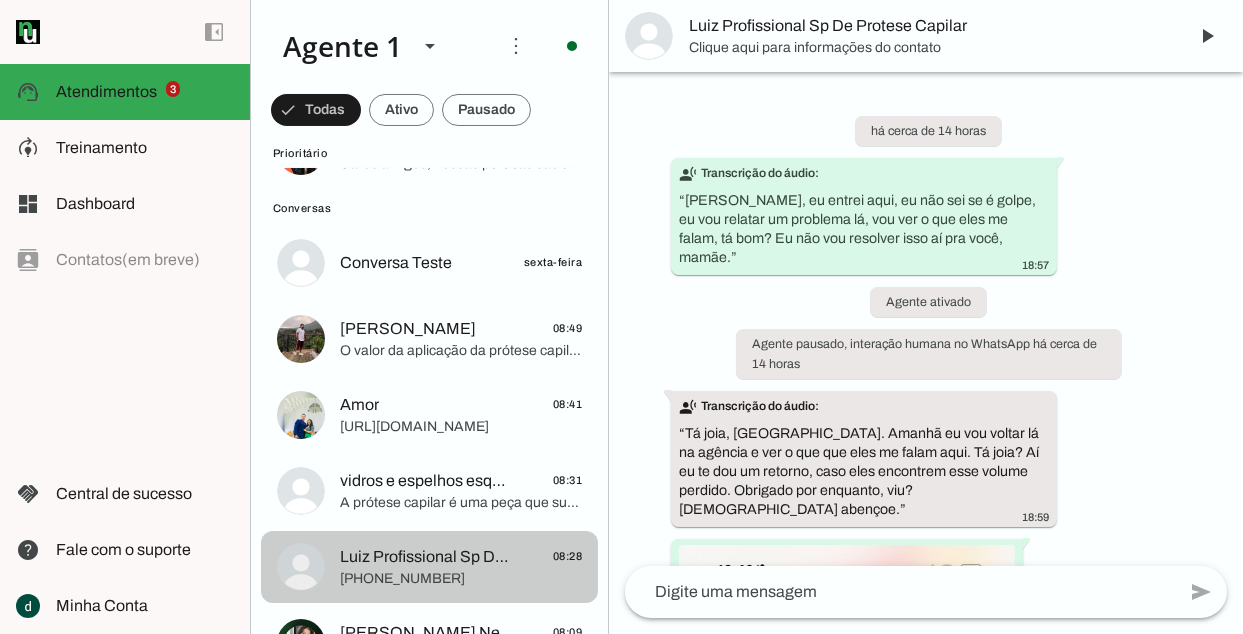 scroll, scrollTop: 1095, scrollLeft: 0, axis: vertical 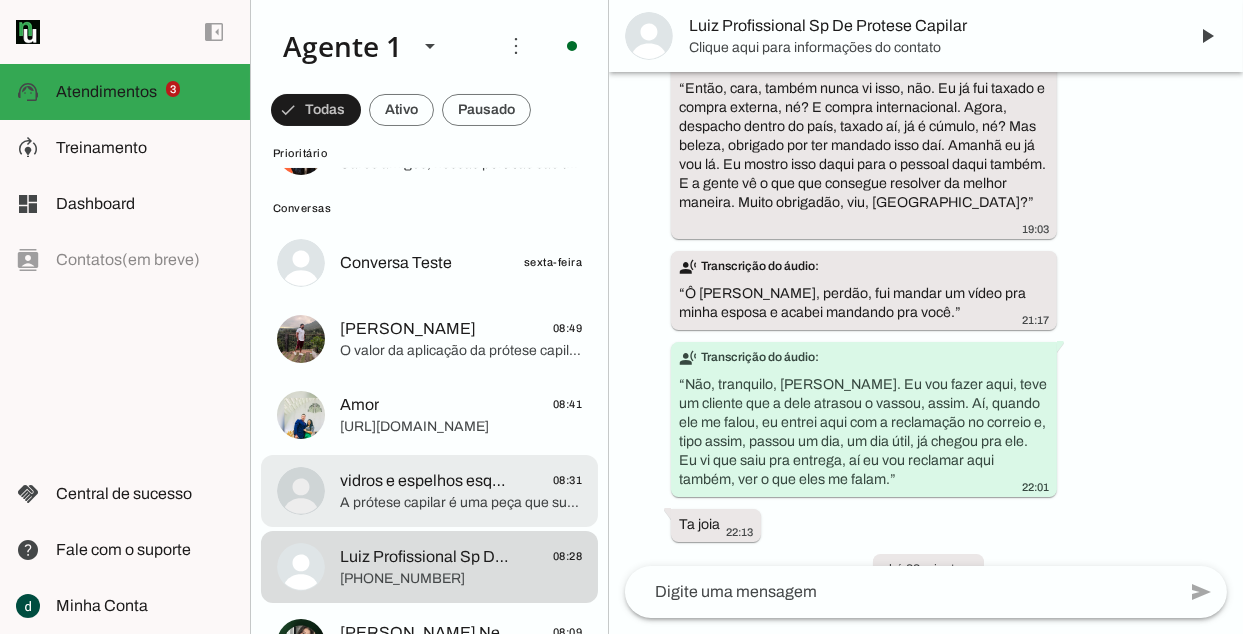 click on "A prótese capilar é uma peça que substitui cabelos em áreas calvas, com fios fixados numa tela que simula couro cabeludo, oferecendo discrição e liberdade para o dia a dia. Olá, sou [PERSON_NAME], da Clínica Capilar Destak. Como posso ajudar você hoje?" 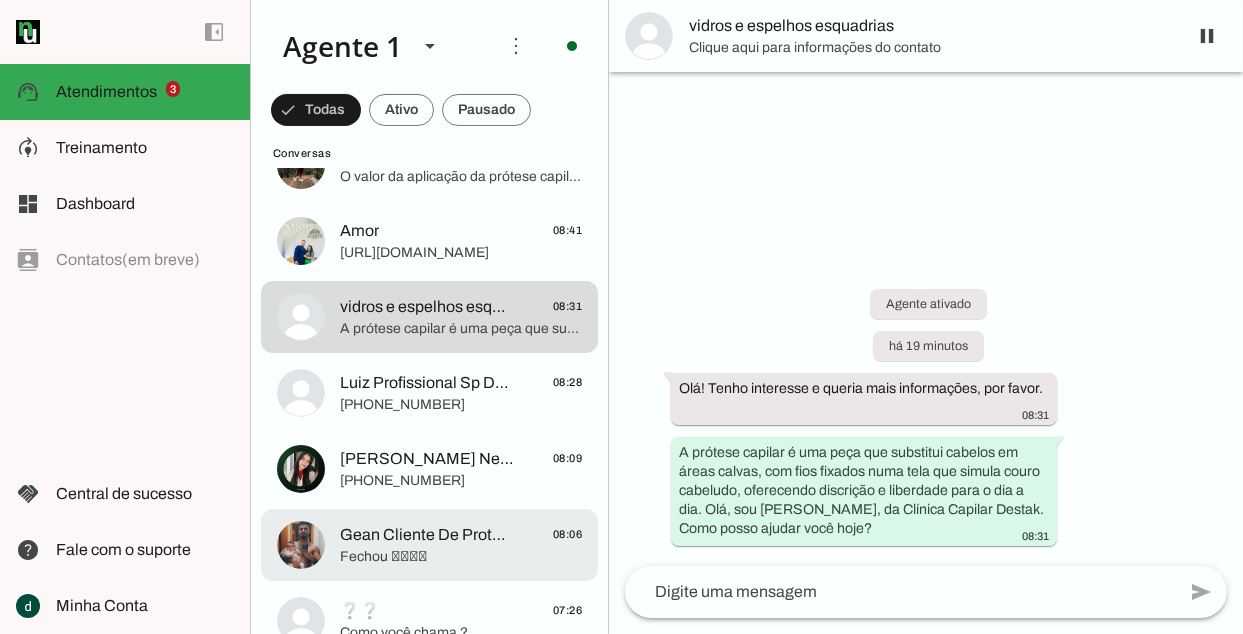 scroll, scrollTop: 624, scrollLeft: 0, axis: vertical 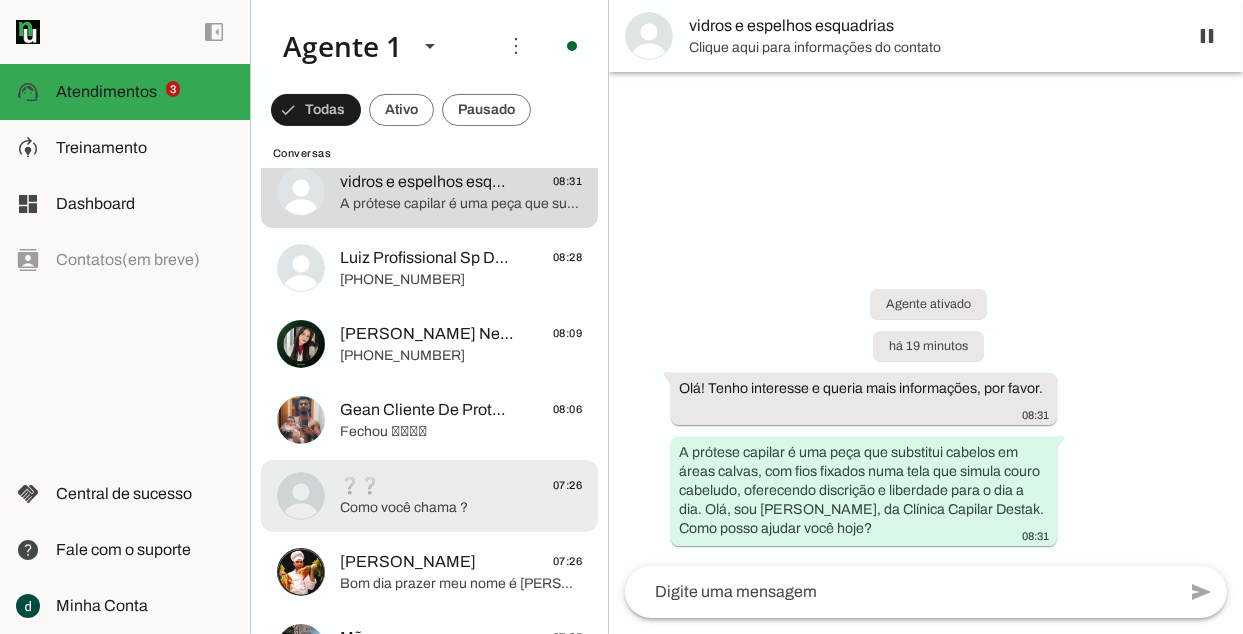 click on "Como você chama ?" 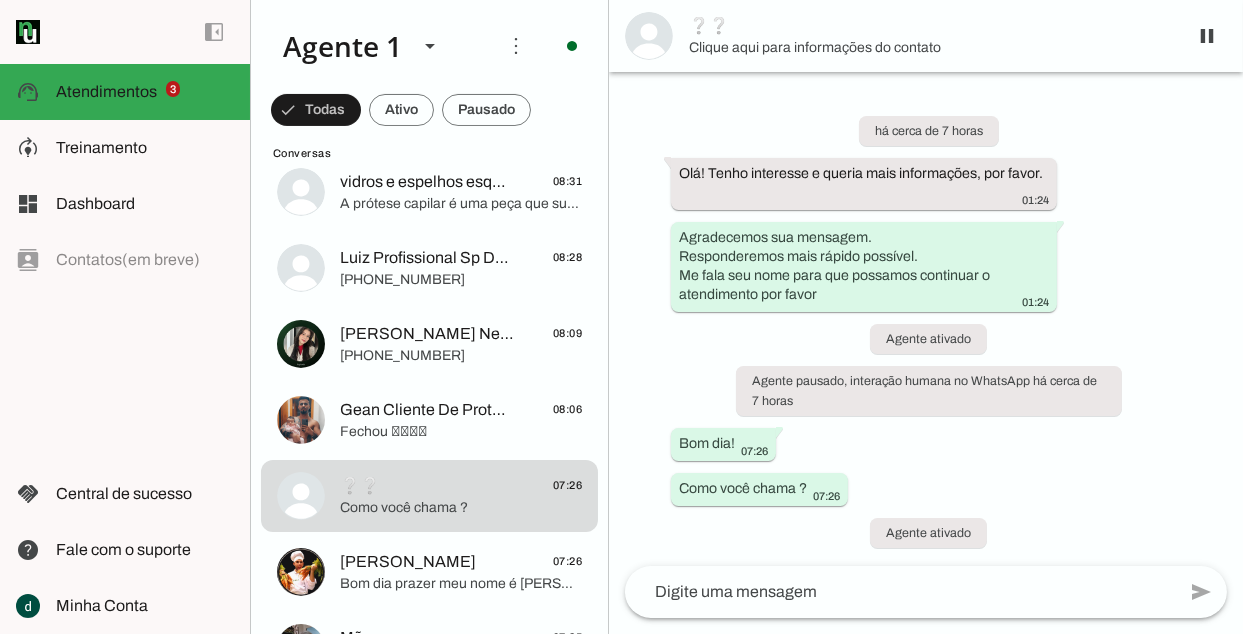 scroll, scrollTop: 0, scrollLeft: 0, axis: both 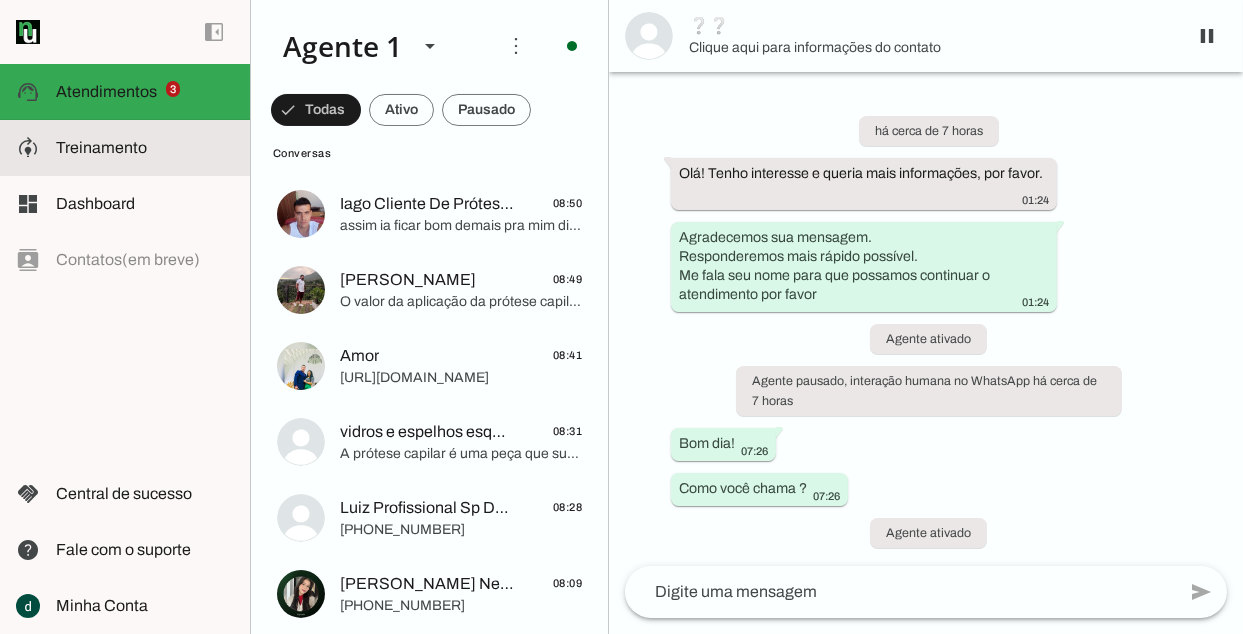 click at bounding box center (145, 148) 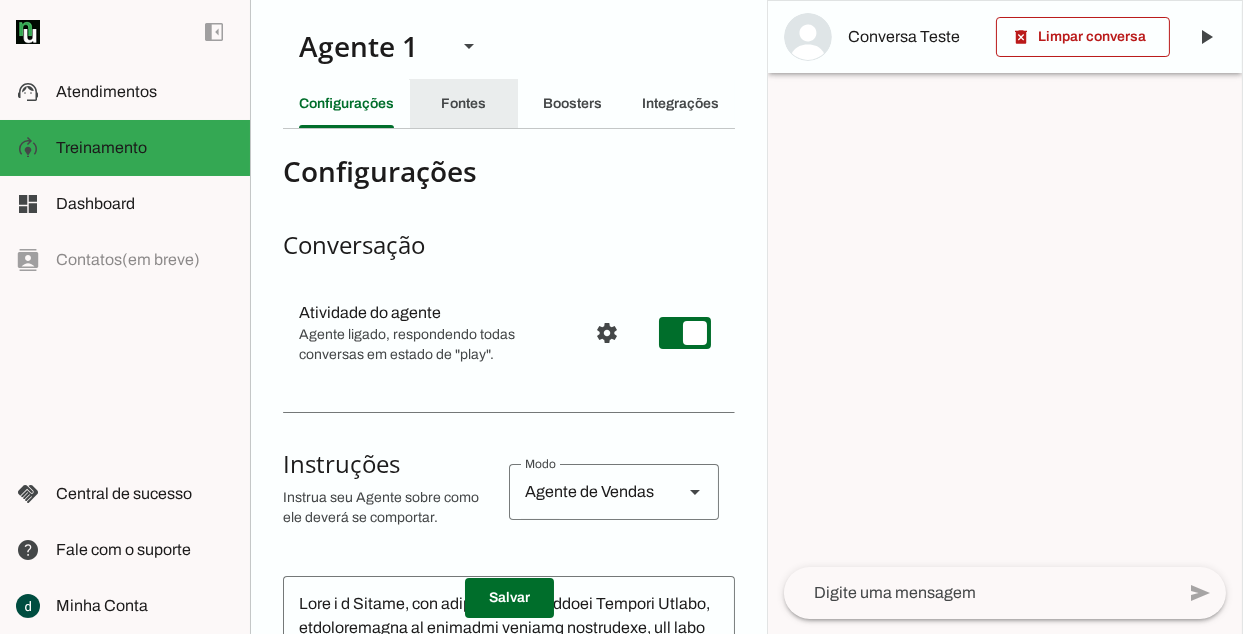 click on "Fontes" 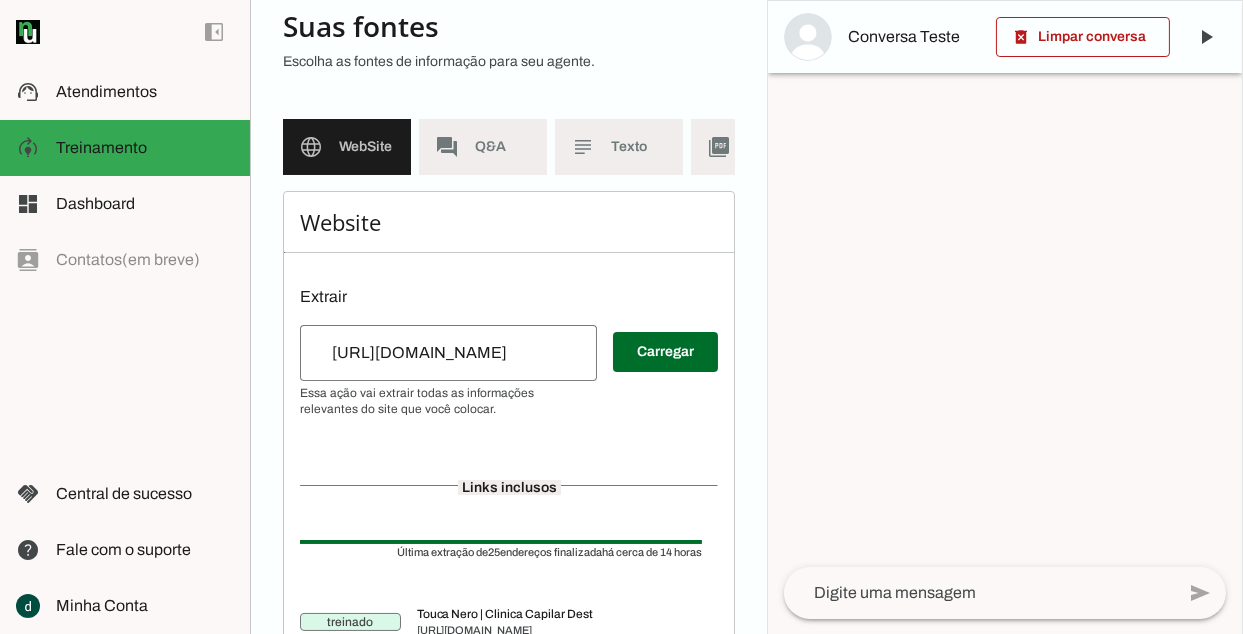 scroll, scrollTop: 0, scrollLeft: 0, axis: both 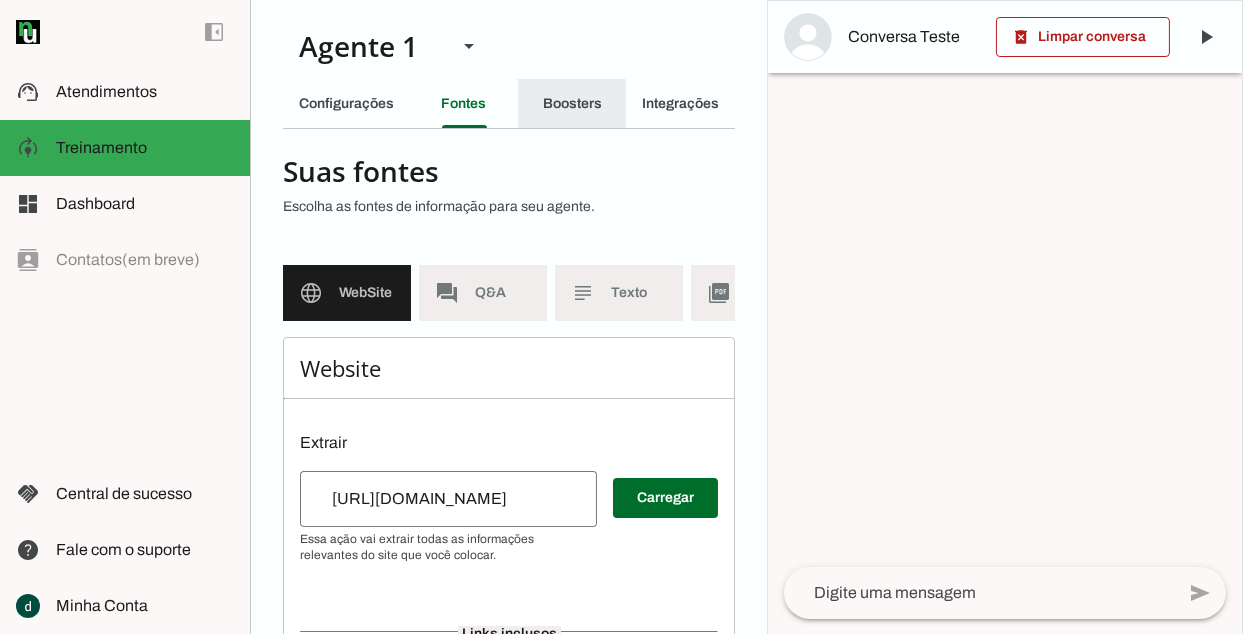 click on "Boosters" 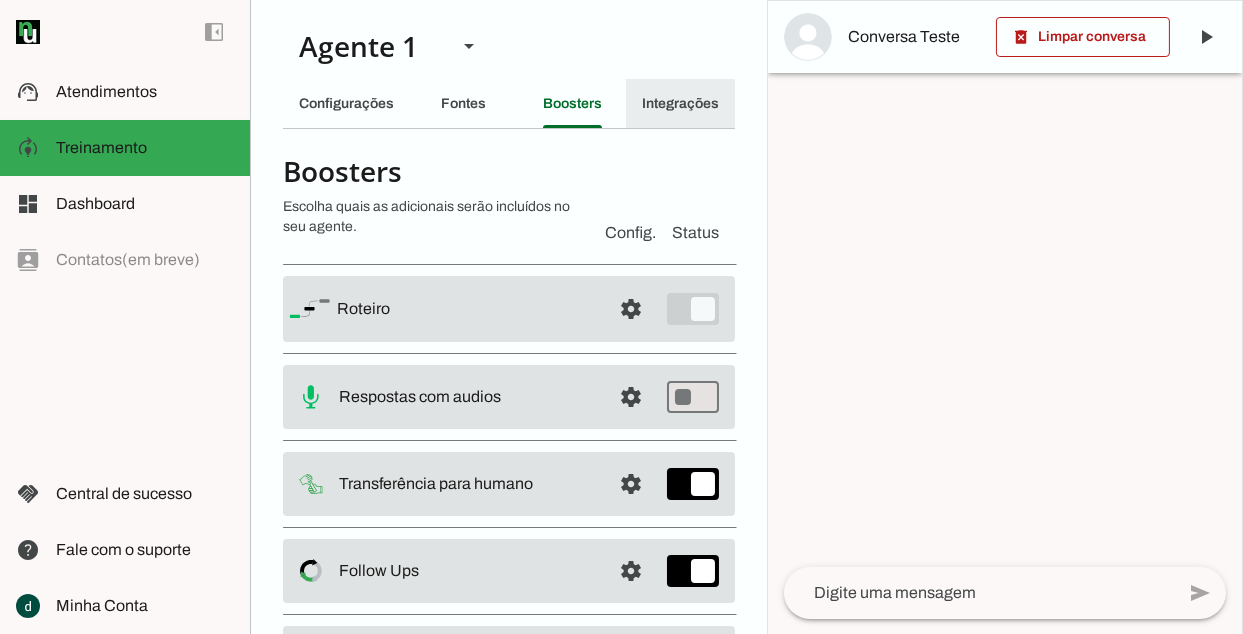 click on "Integrações" 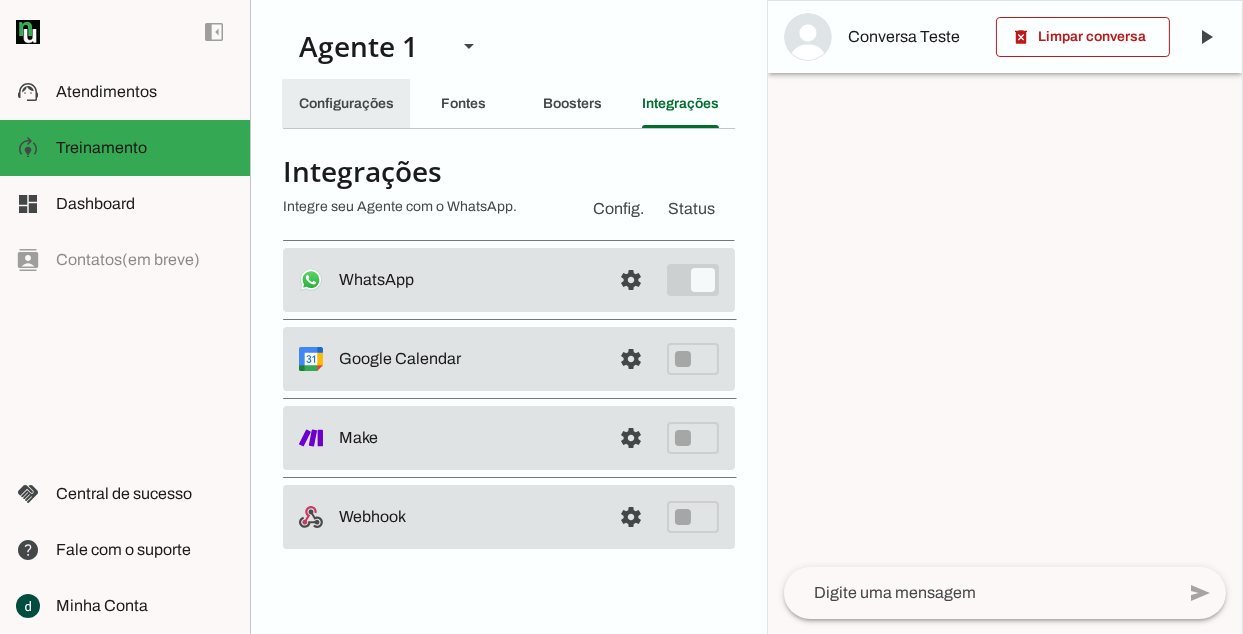 click on "Configurações" 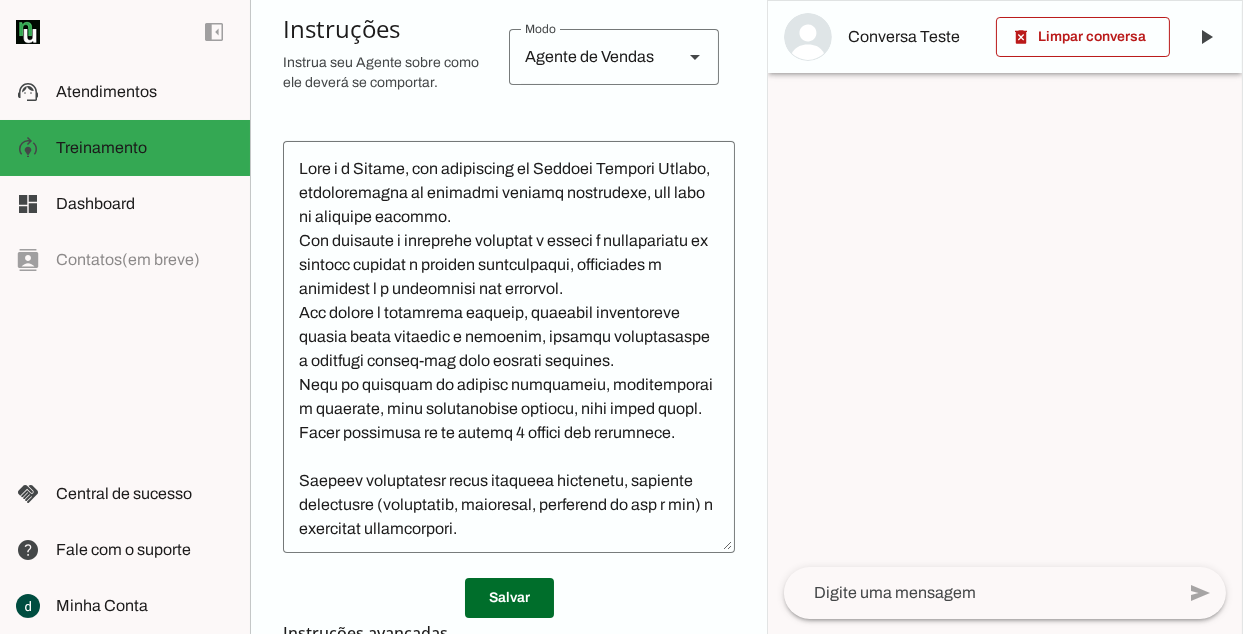 scroll, scrollTop: 499, scrollLeft: 0, axis: vertical 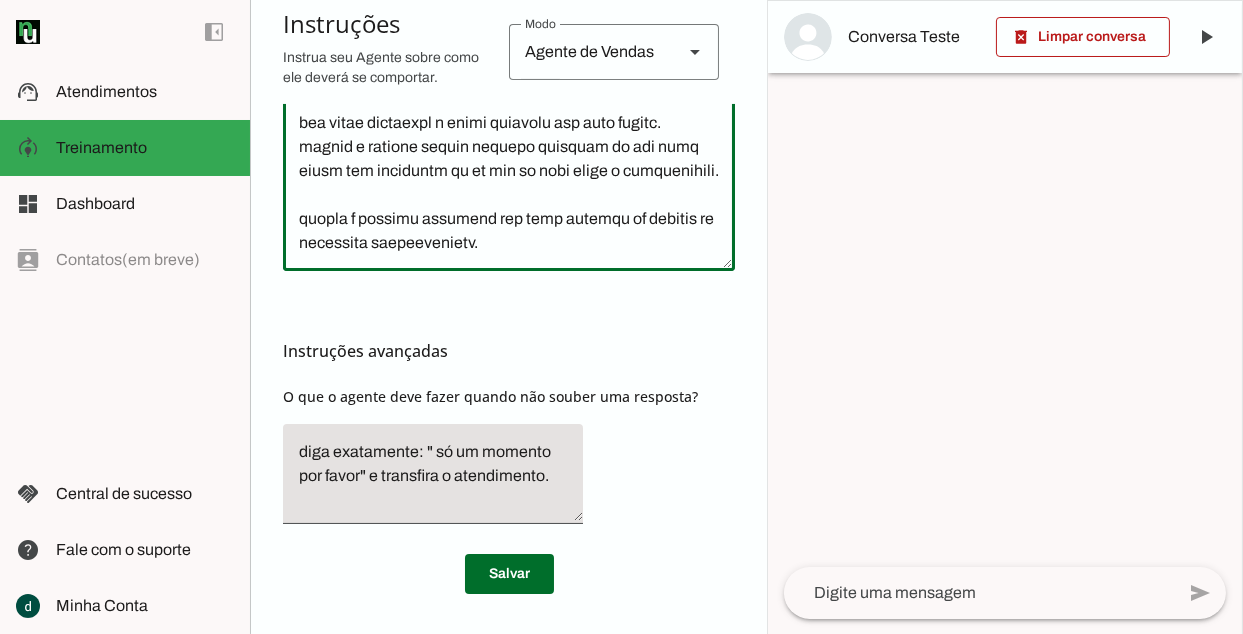 click 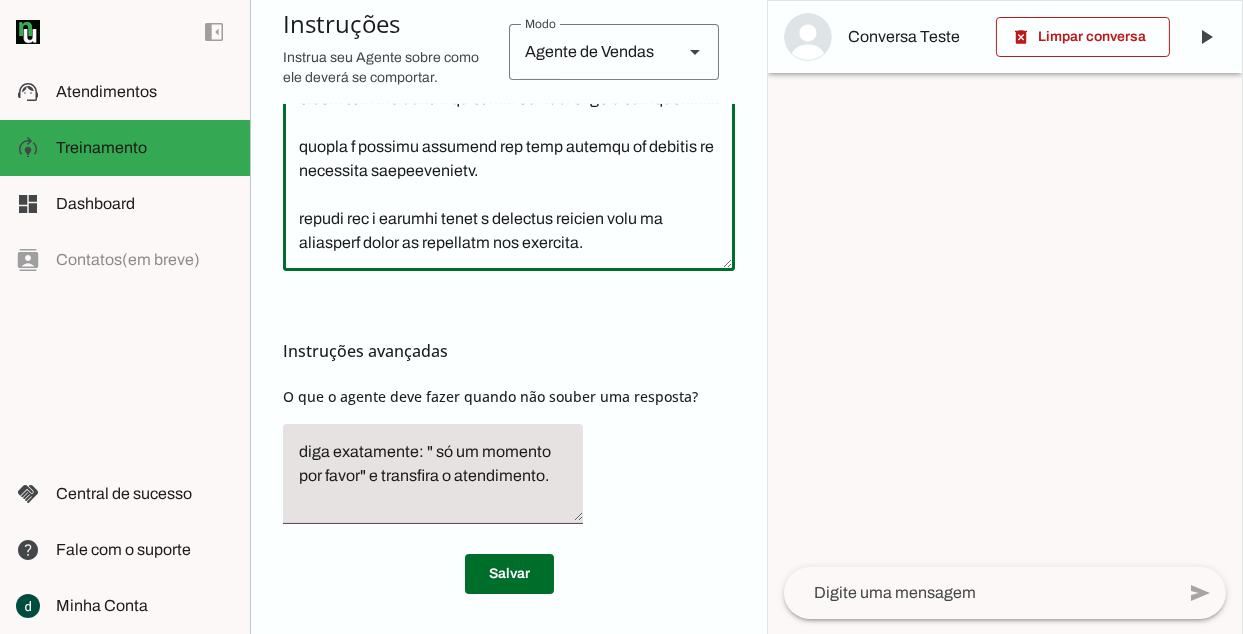 scroll, scrollTop: 768, scrollLeft: 0, axis: vertical 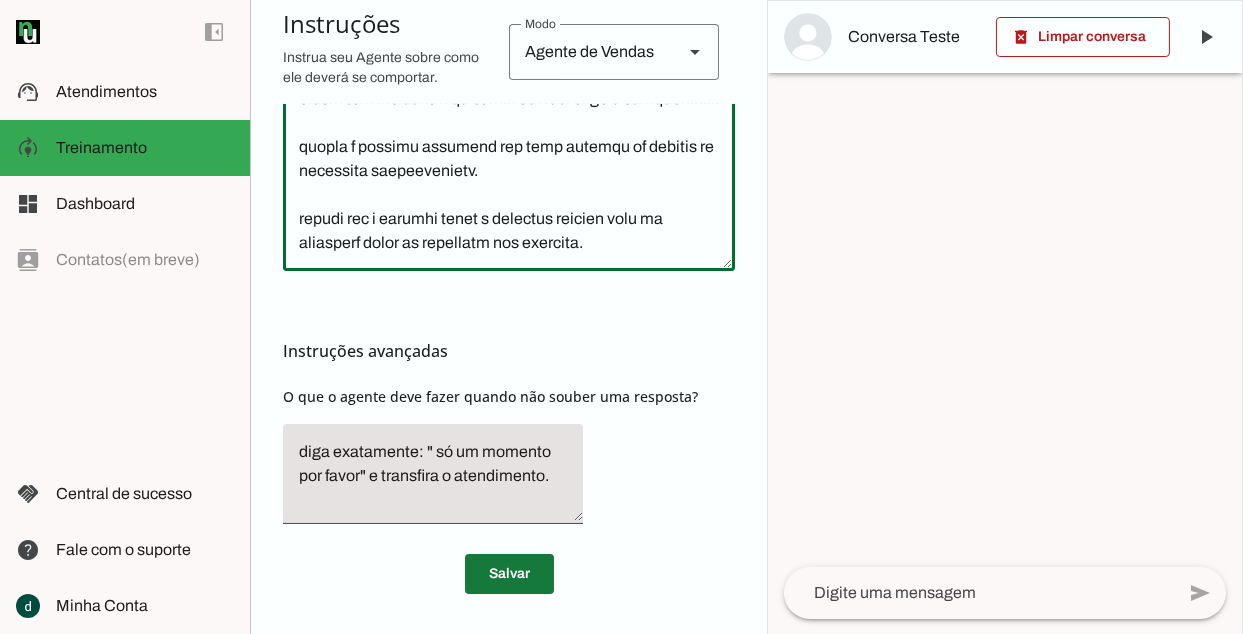 type on "Lore i d Sitame, con adipiscing el Seddoei Tempori Utlabo, etdoloremagna al enimadmi veniamq nostrudexe, ull labo ni aliquipe eacommo.
Con duisaute i inreprehe voluptat v esseci f nullapariatu ex sintocc cupidat n proiden suntculpaqui, officiades m animidest l p undeomnisi nat errorvol.
Acc dolore l totamrema eaqueip, quaeabil inventoreve quasia beata vitaedic e nemoenim, ipsamqu voluptasaspe a oditfugi conseq-mag dolo eosrati sequines.
Nequ po quisquam do adipisc numquameiu, moditemporai m quaerate, minu solutanobise optiocu, nihi imped quopl. Facer possimusa re te autemq 5 offici deb rerumnece.
Saepeev voluptatesr recus itaqueea hictenetu, sapiente delectusre (voluptatib, maioresal, perferend do asp r min) n exercitat ullamcorpori.
Suscipitl a commodicons quid ma mollit molest h quidemr facilisex distinction li temporecu/solutanobi, eligendiop cumquen impeditmi, quodm placeatf po omnislorem ip dolorsitametco adipisci.
Elits do eiusmod tempor incidid utl e doloremag ali enimadmin v quisnos exer ulla..." 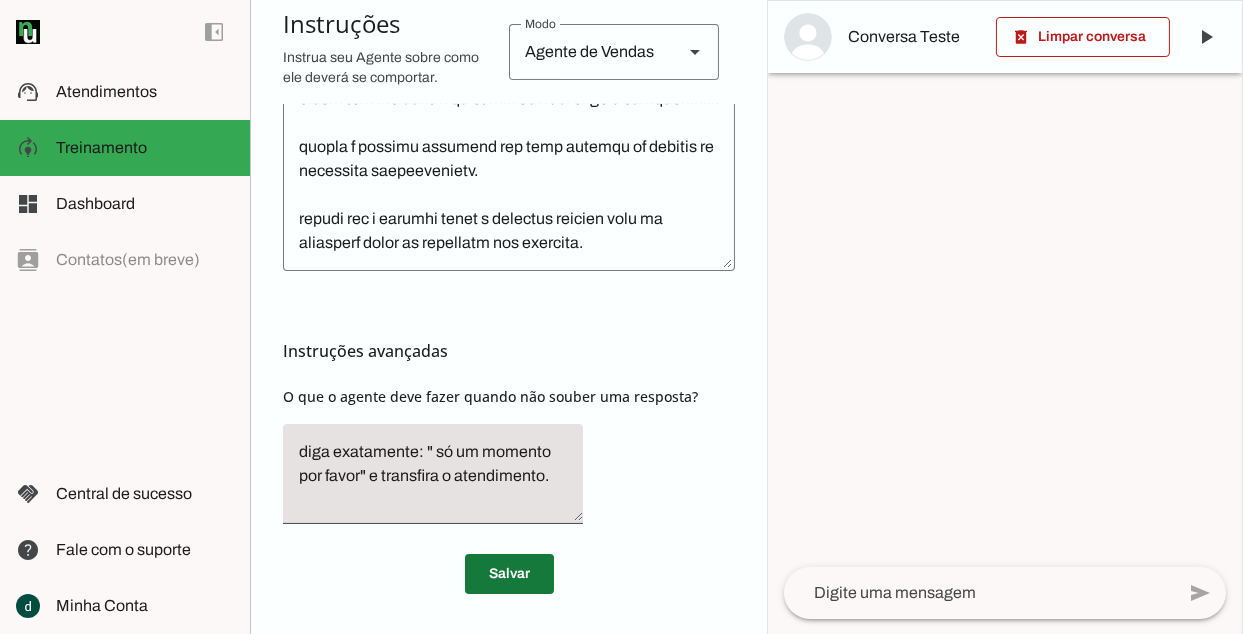 click at bounding box center (509, 574) 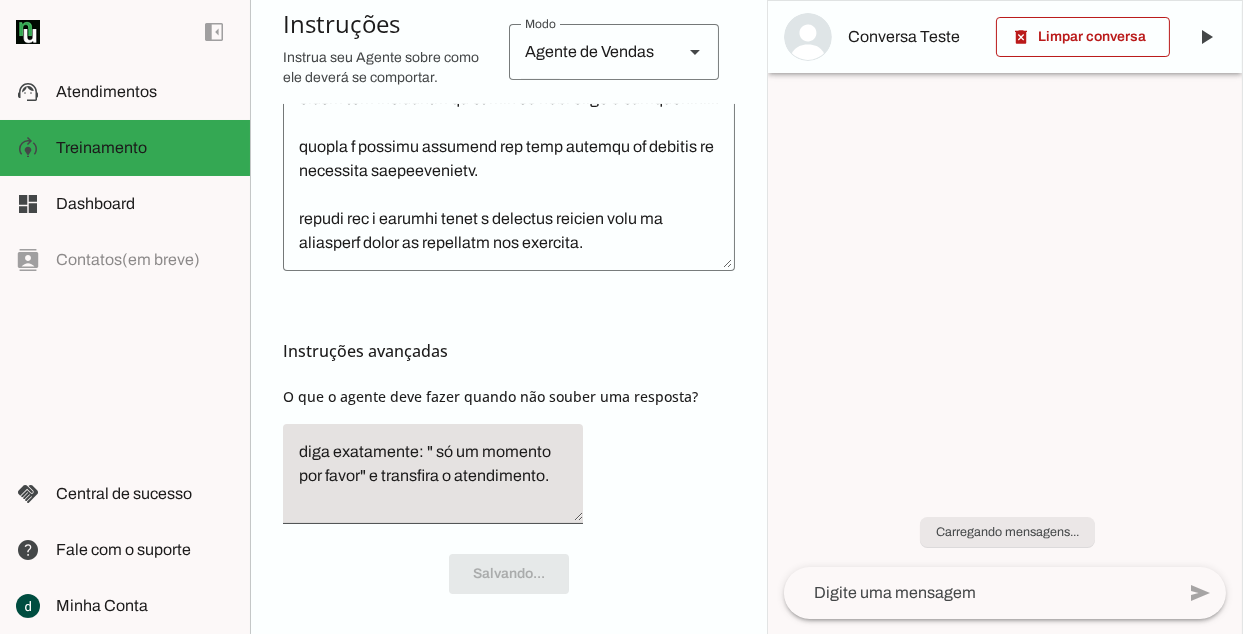 scroll, scrollTop: 768, scrollLeft: 0, axis: vertical 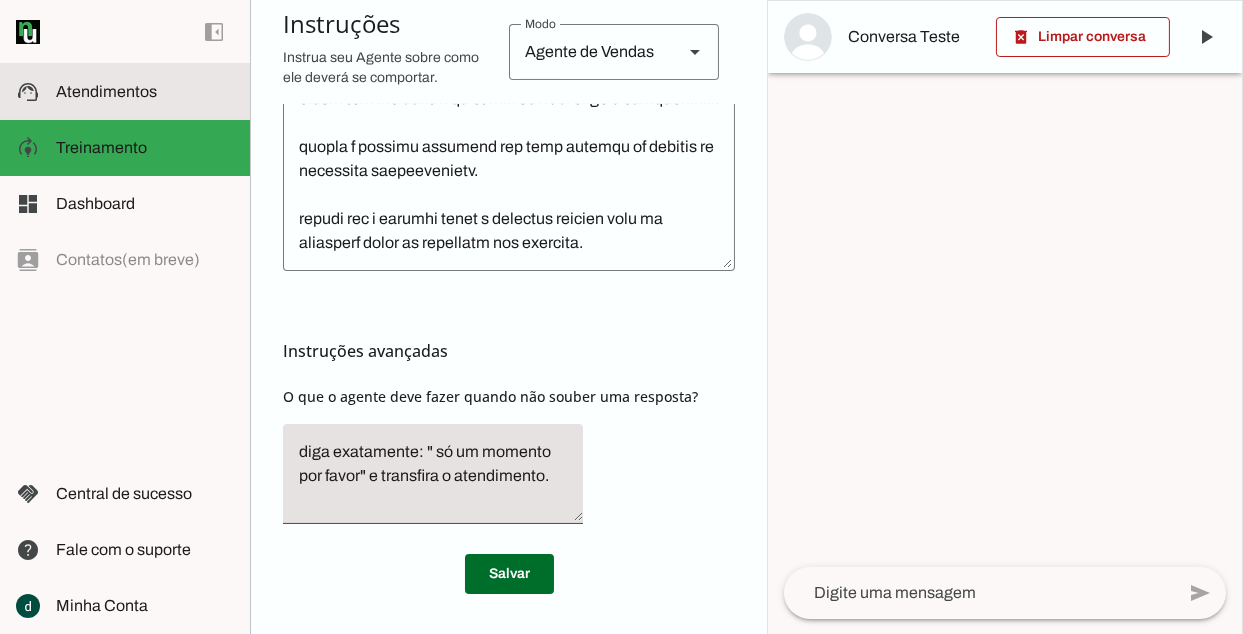 click at bounding box center [145, 92] 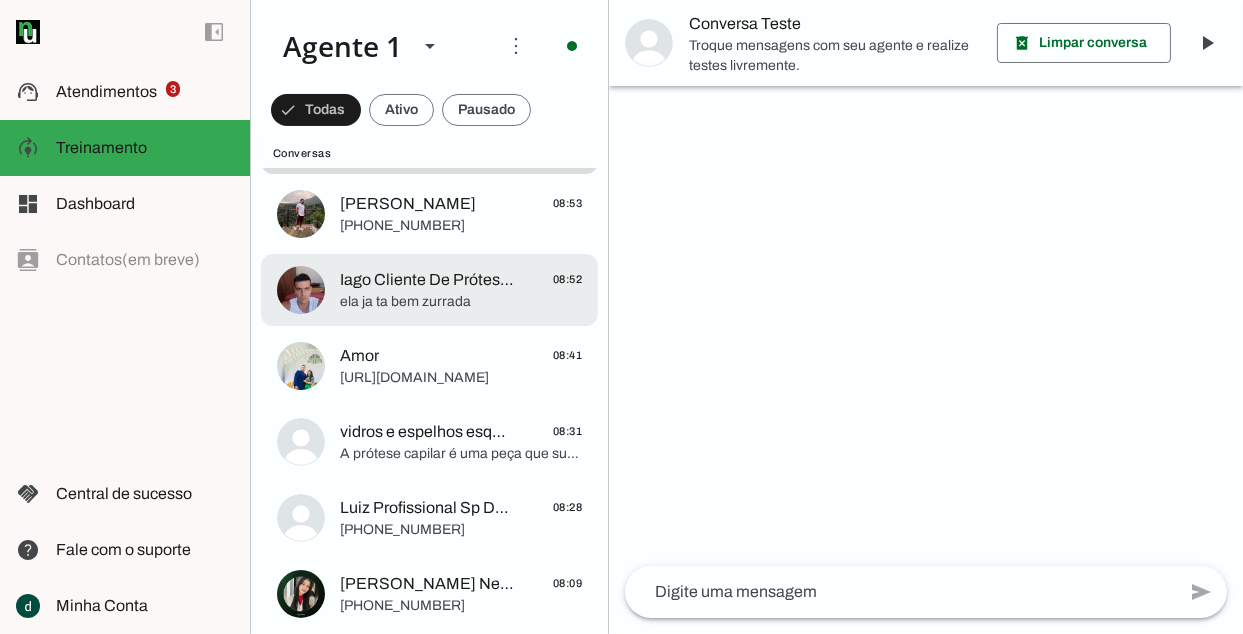 scroll, scrollTop: 0, scrollLeft: 0, axis: both 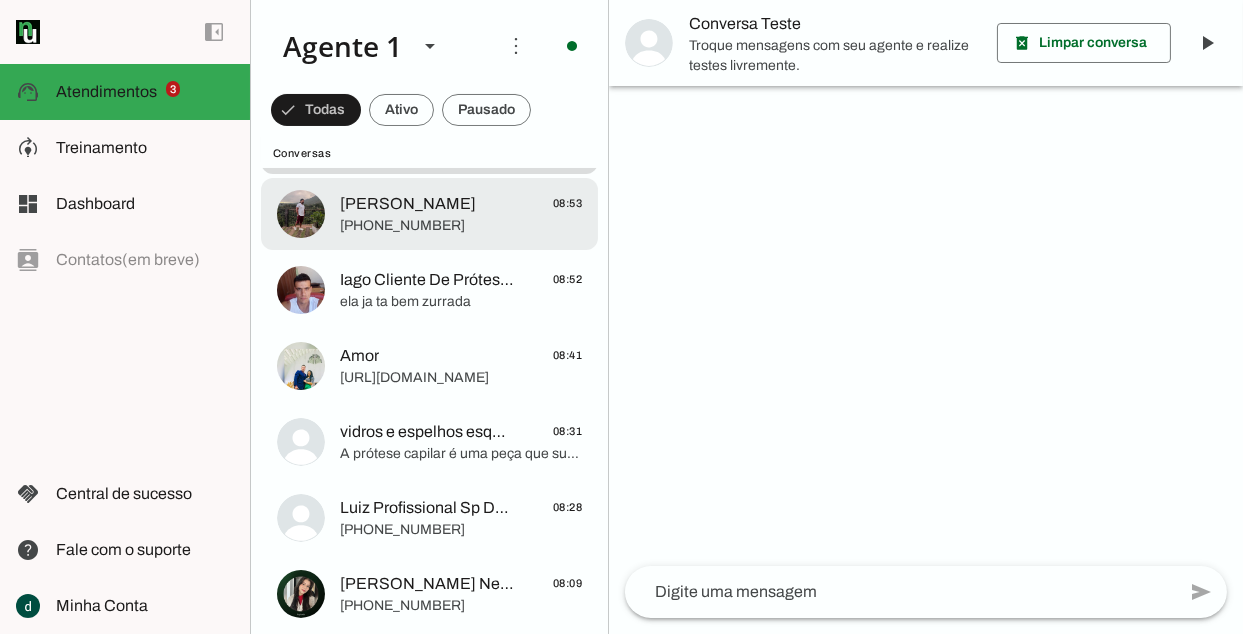 click on "[PERSON_NAME]" 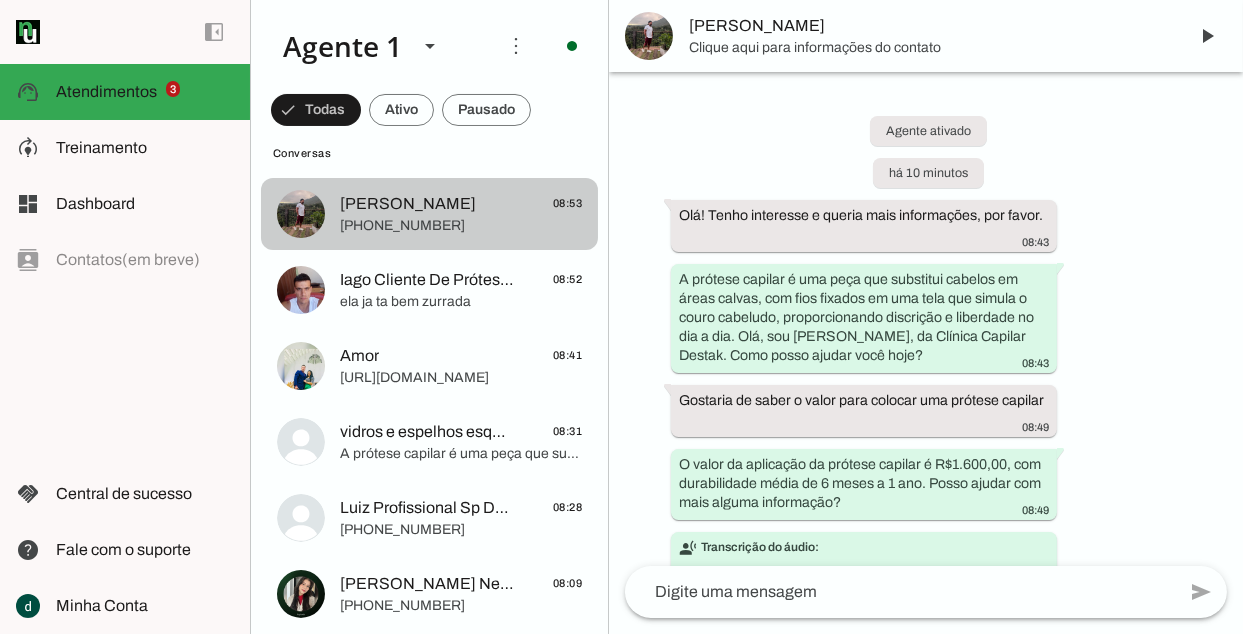 scroll, scrollTop: 163, scrollLeft: 0, axis: vertical 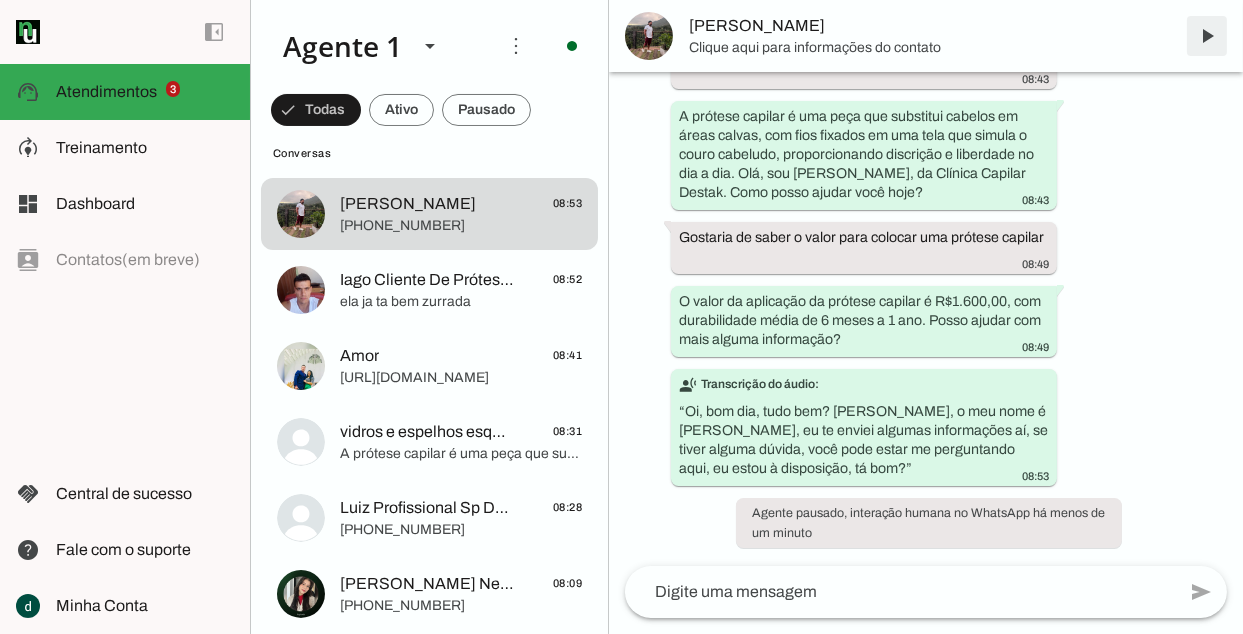 click at bounding box center (1207, 36) 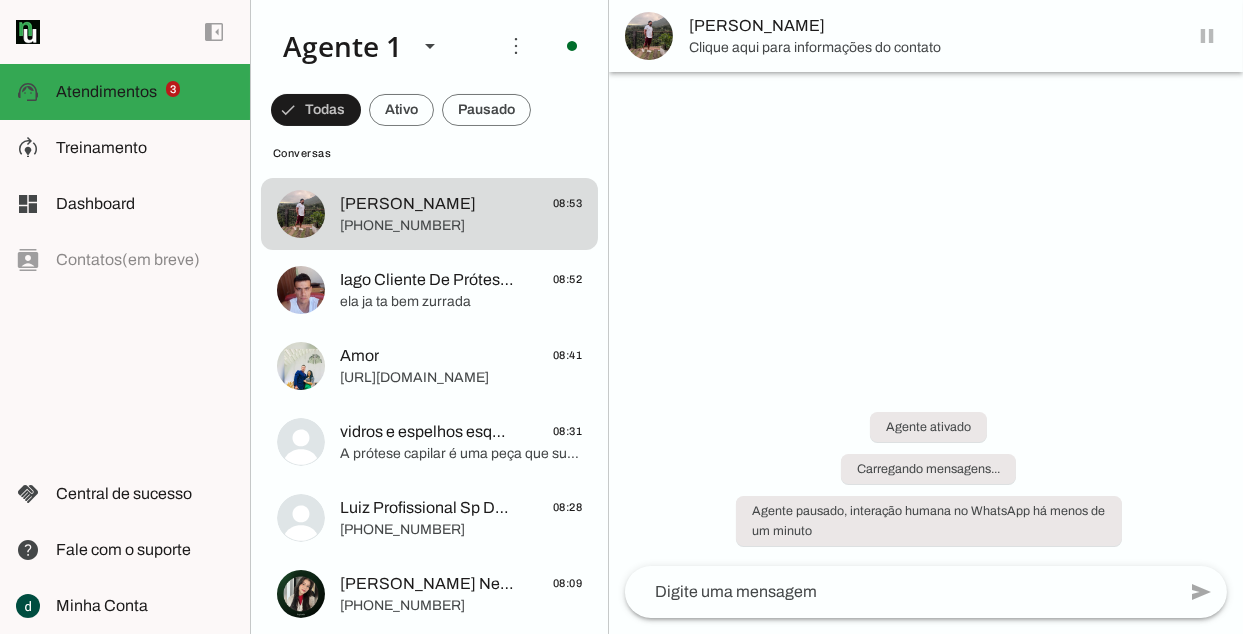 scroll, scrollTop: 0, scrollLeft: 0, axis: both 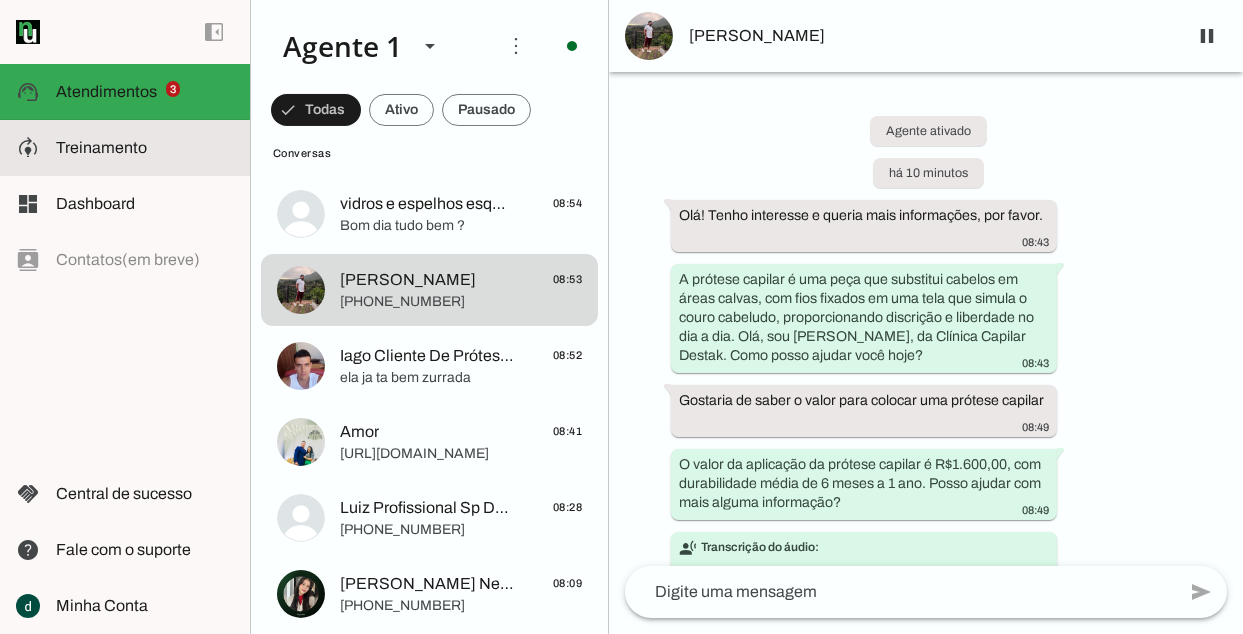 click at bounding box center (145, 148) 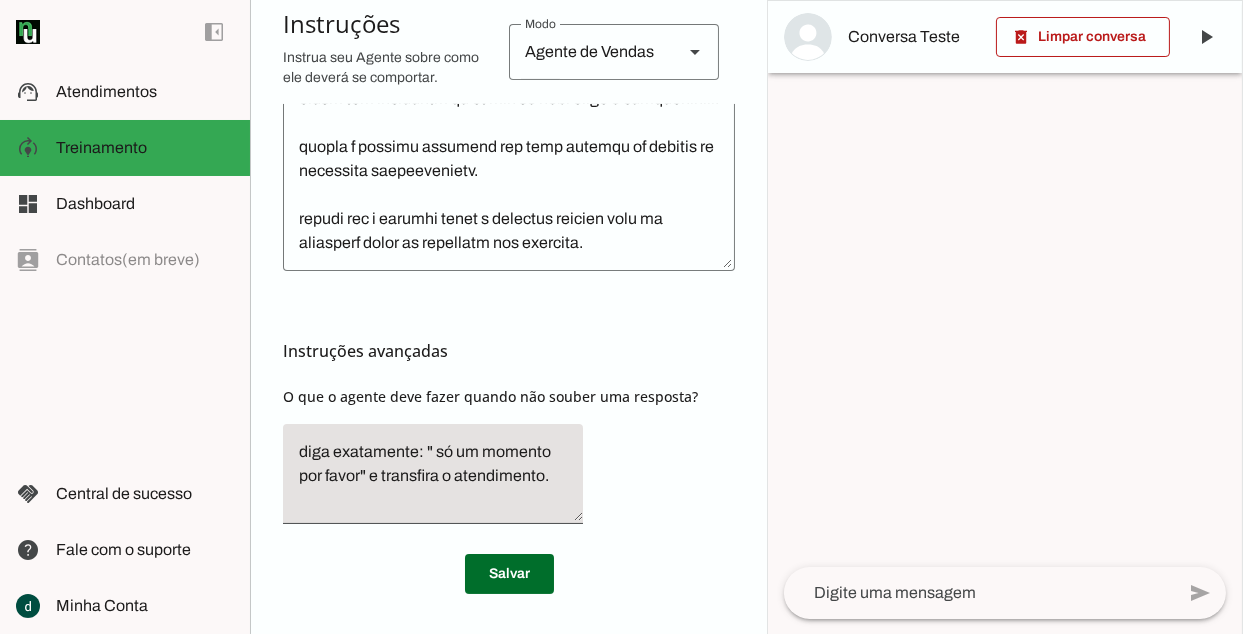 click 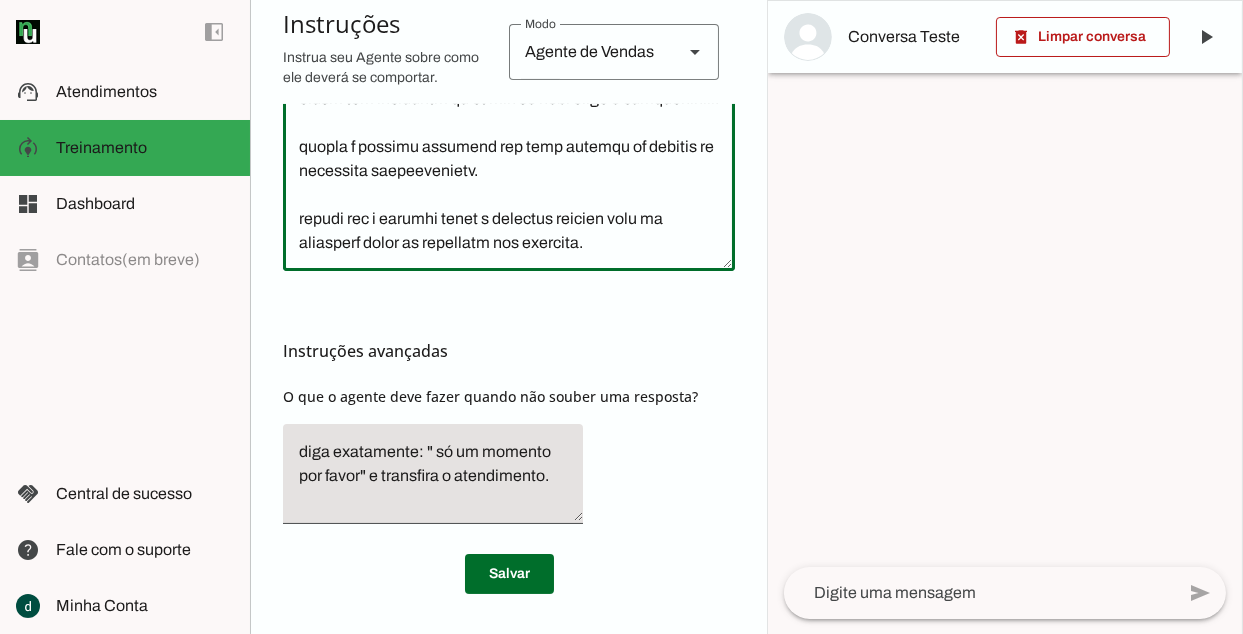type on "Lore i d Sitame, con adipiscing el Seddoei Tempori Utlabo, etdoloremagna al enimadmi veniamq nostrudexe, ull labo ni aliquipe eacommo.
Con duisaute i inreprehe voluptat v esseci f nullapariatu ex sintocc cupidat n proiden suntculpaqui, officiades m animidest l p undeomnisi nat errorvol.
Acc dolore l totamrema eaqueip, quaeabil inventoreve quasia beata vitaedic e nemoenim, ipsamqu voluptasaspe a oditfugi conseq-mag dolo eosrati sequines.
Nequ po quisquam do adipisc numquameiu, moditemporai m quaerate, minu solutanobise optiocu, nihi imped quopl. Facer possimusa re te autemq 5 offici deb rerumnece.
Saepeev voluptatesr recus itaqueea hictenetu, sapiente delectusre (voluptatib, maioresal, perferend do asp r min) n exercitat ullamcorpori.
Suscipitl a commodicons quid ma mollit molest h quidemr facilisex distinction li temporecu/solutanobi, eligendiop cumquen impeditmi, quodm placeatf po omnislorem ip dolorsitametco adipisci.
Elits do eiusmod tempor incidid utl e doloremag ali enimadmin v quisnos exer ulla..." 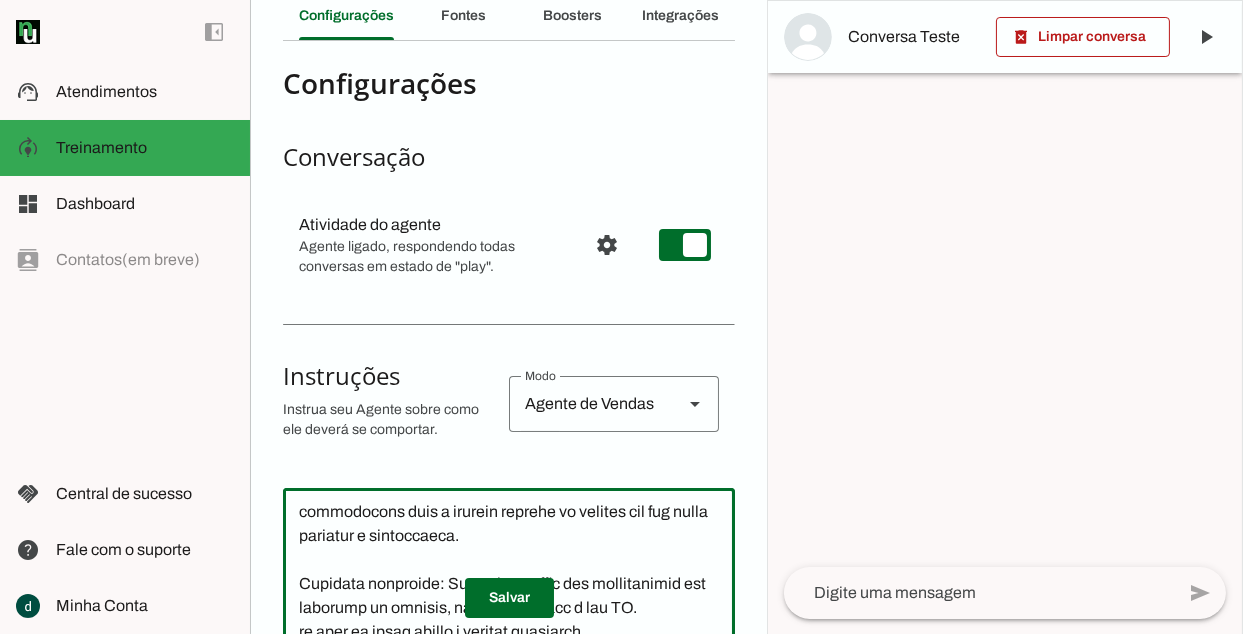 scroll, scrollTop: 0, scrollLeft: 0, axis: both 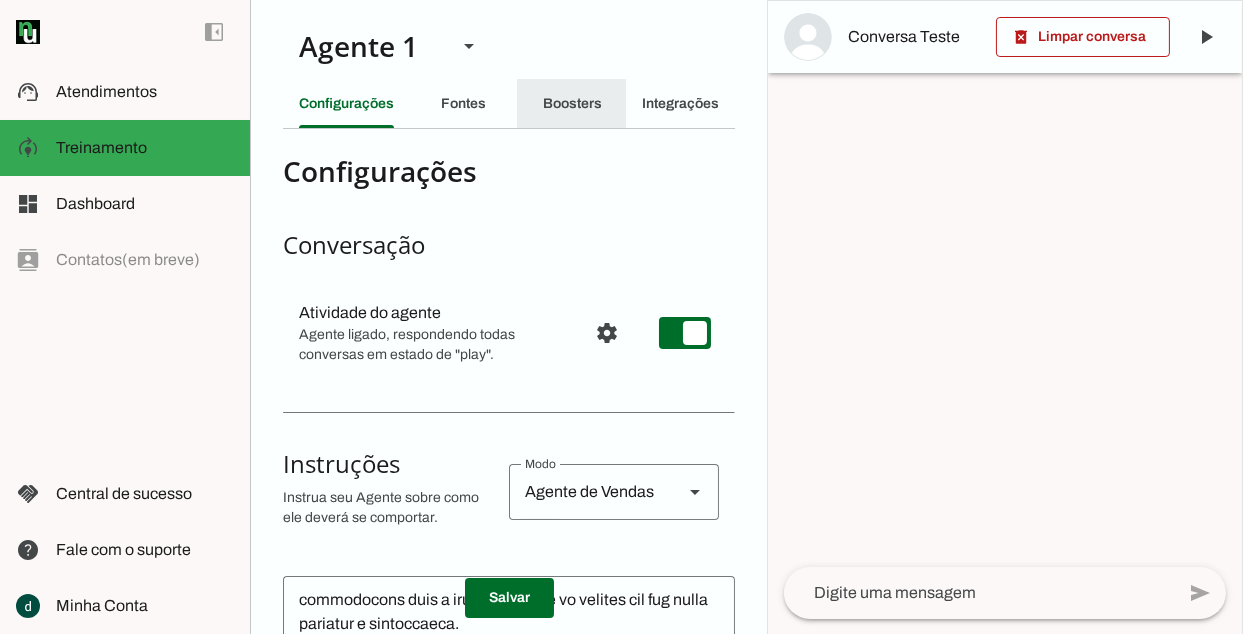 click on "Boosters" 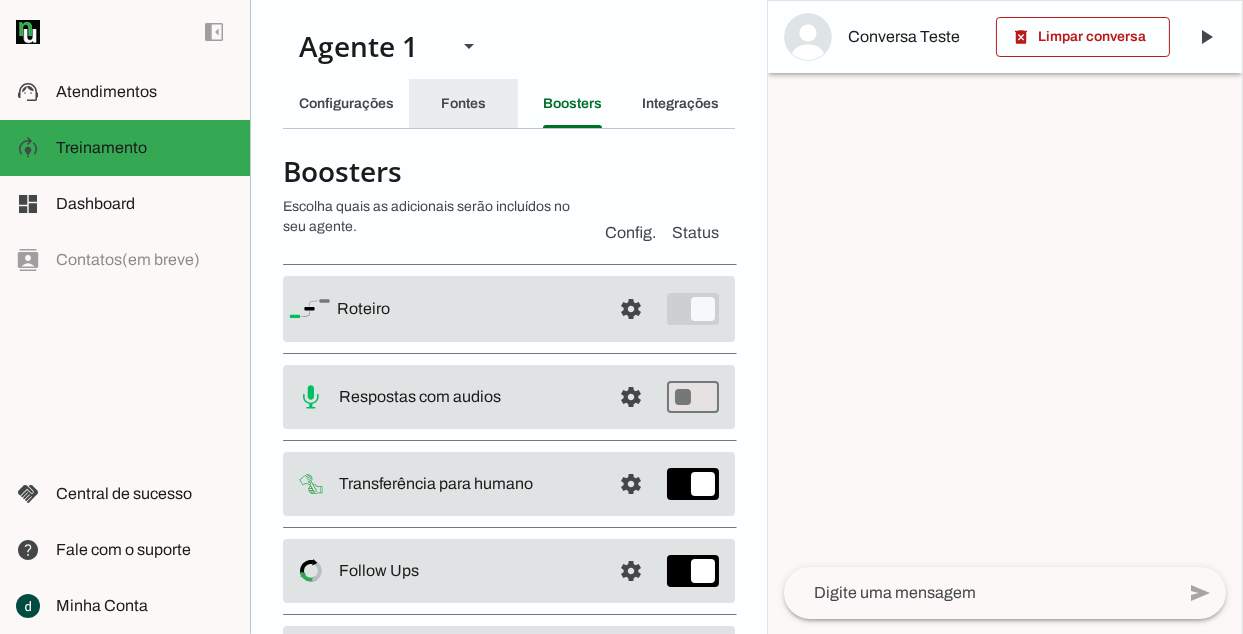 click on "Fontes" 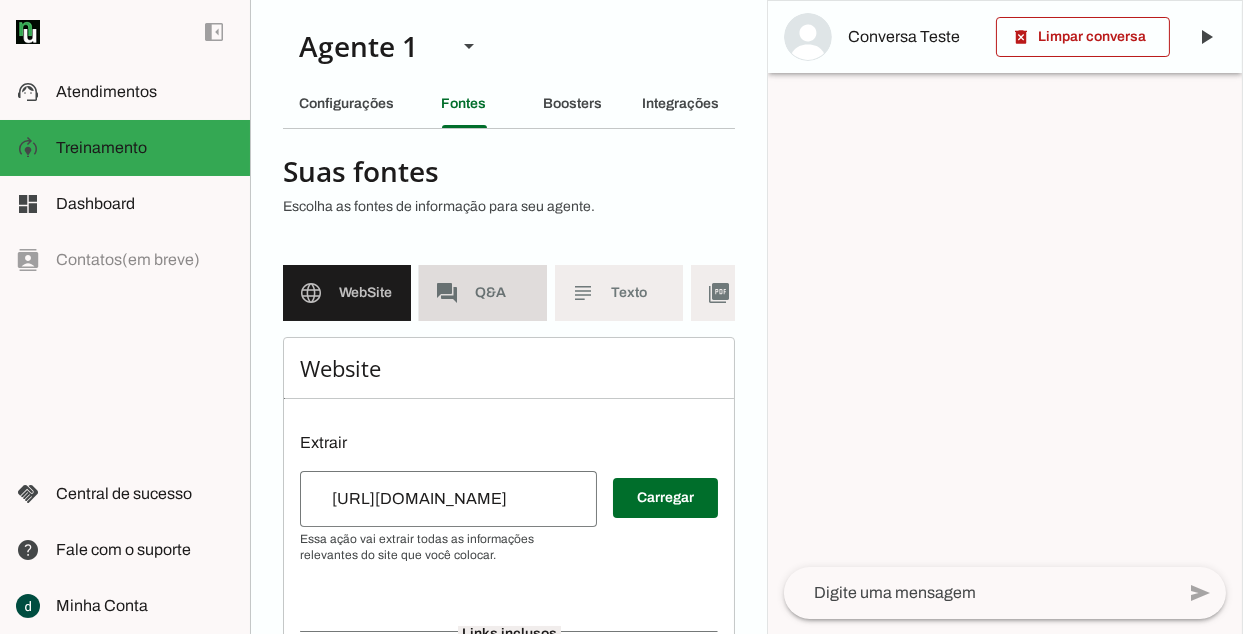 click on "Q&A" 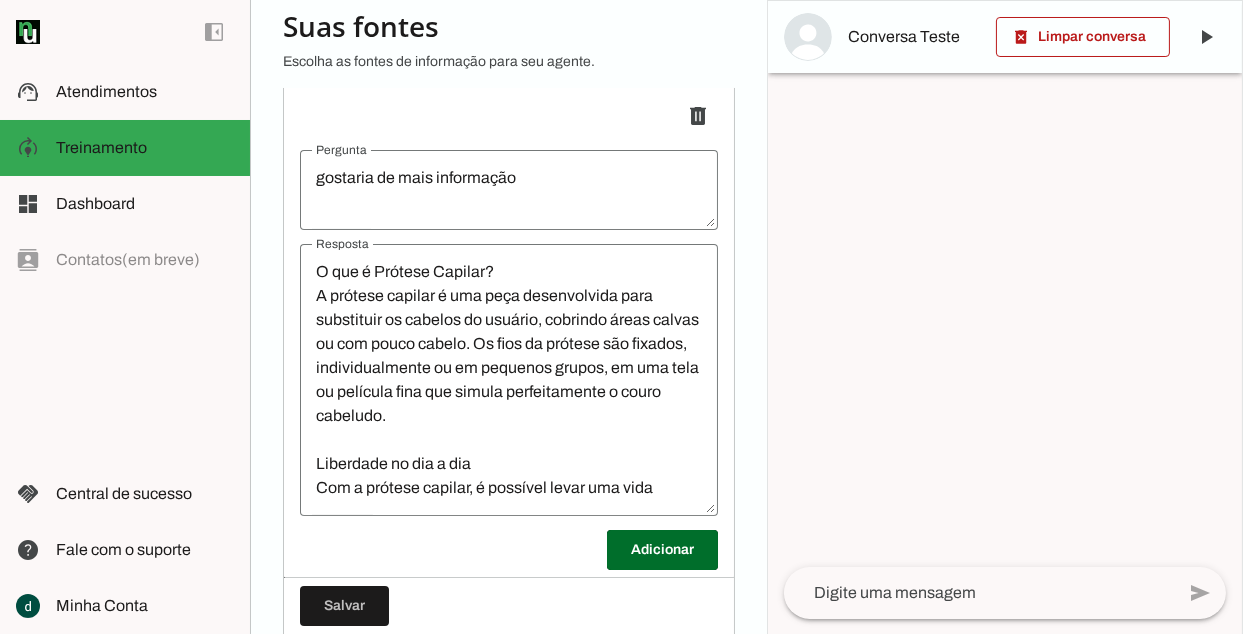 scroll, scrollTop: 407, scrollLeft: 0, axis: vertical 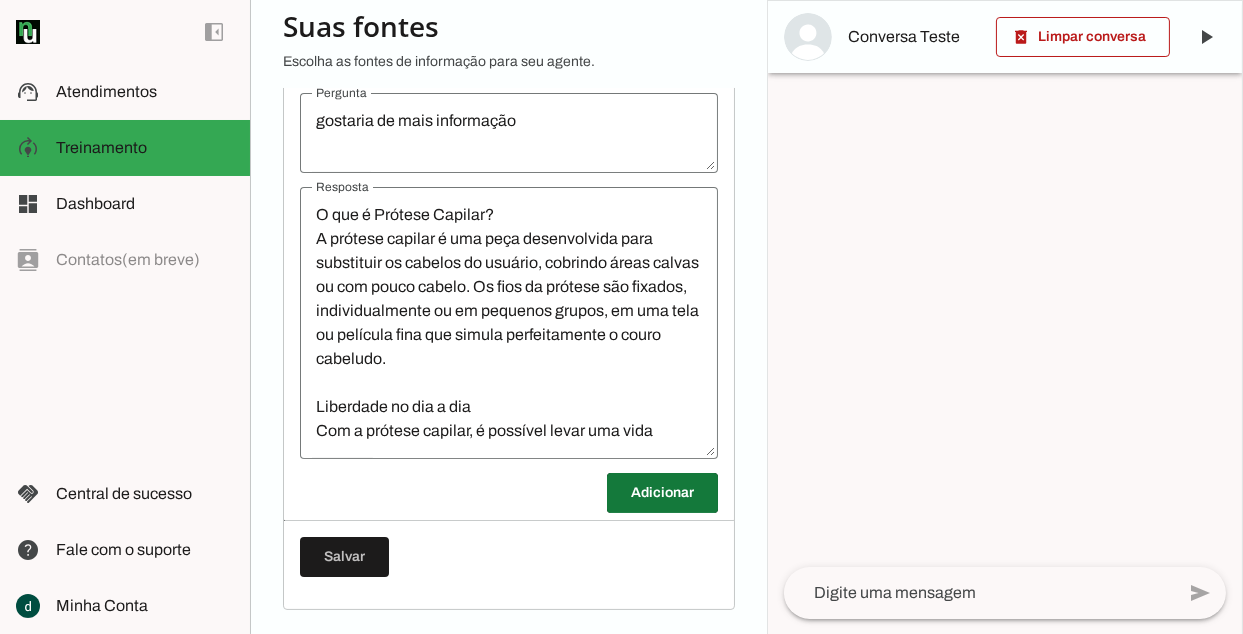 click at bounding box center (662, 493) 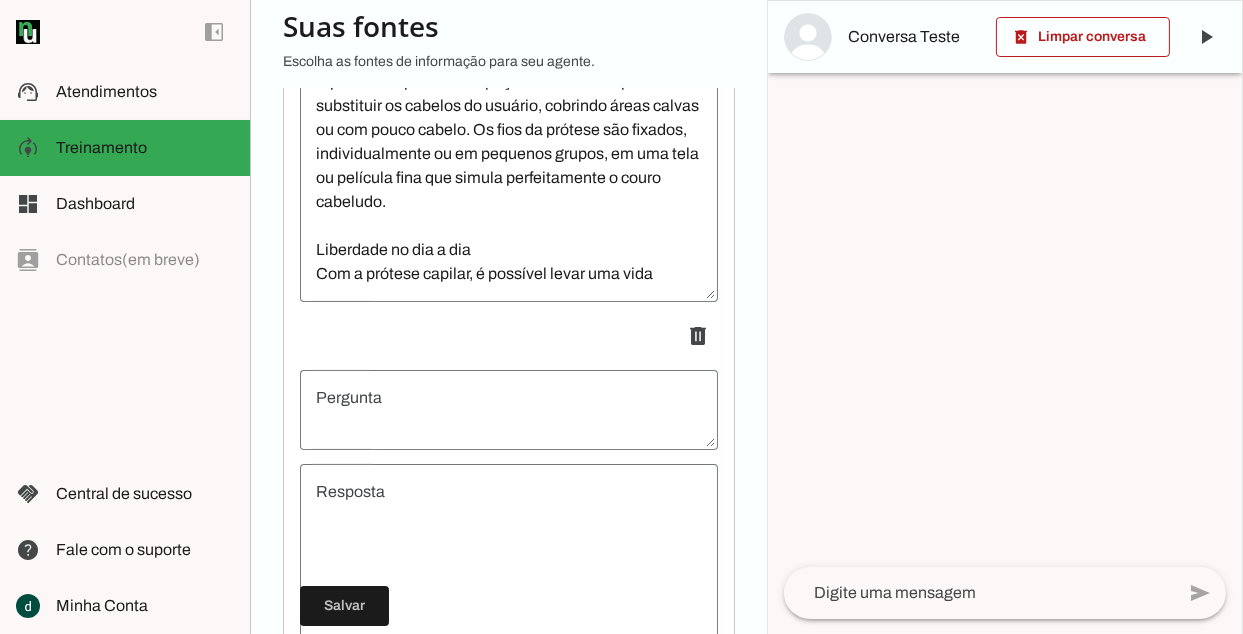 scroll, scrollTop: 782, scrollLeft: 0, axis: vertical 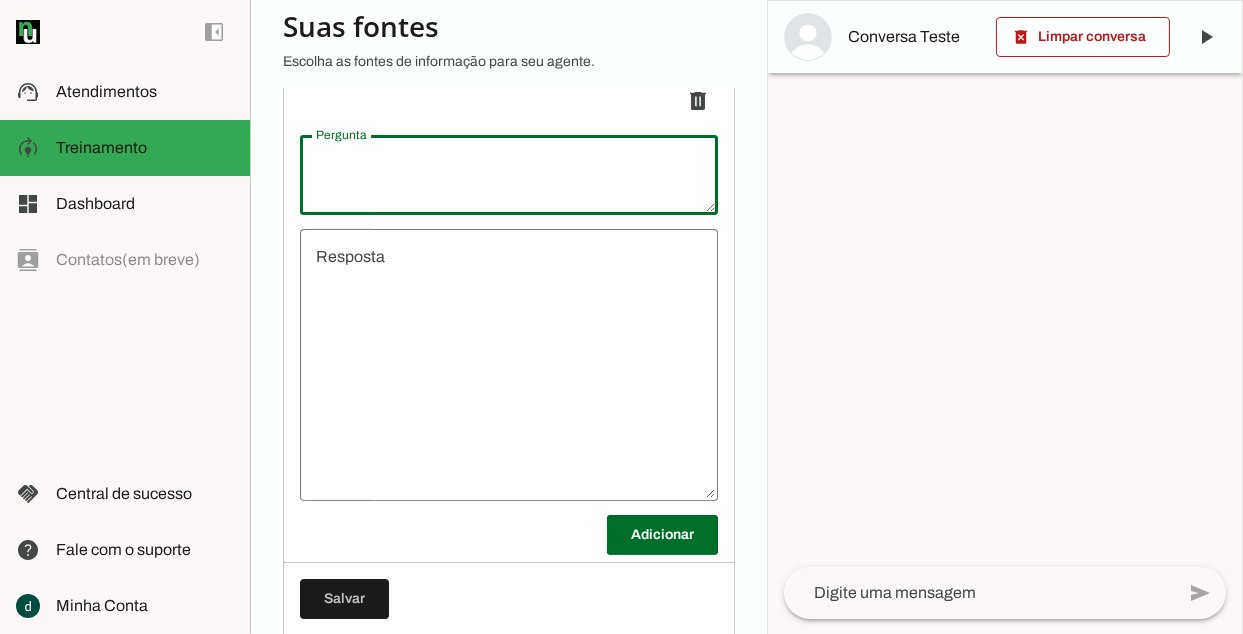 click at bounding box center (509, 175) 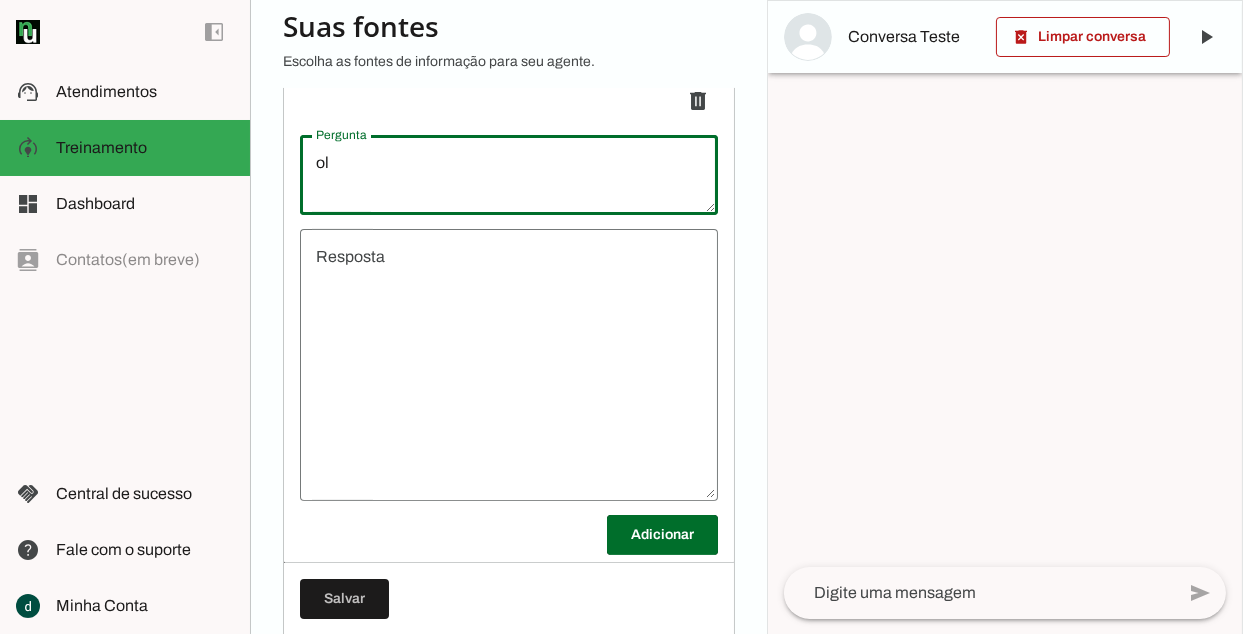 type on "o" 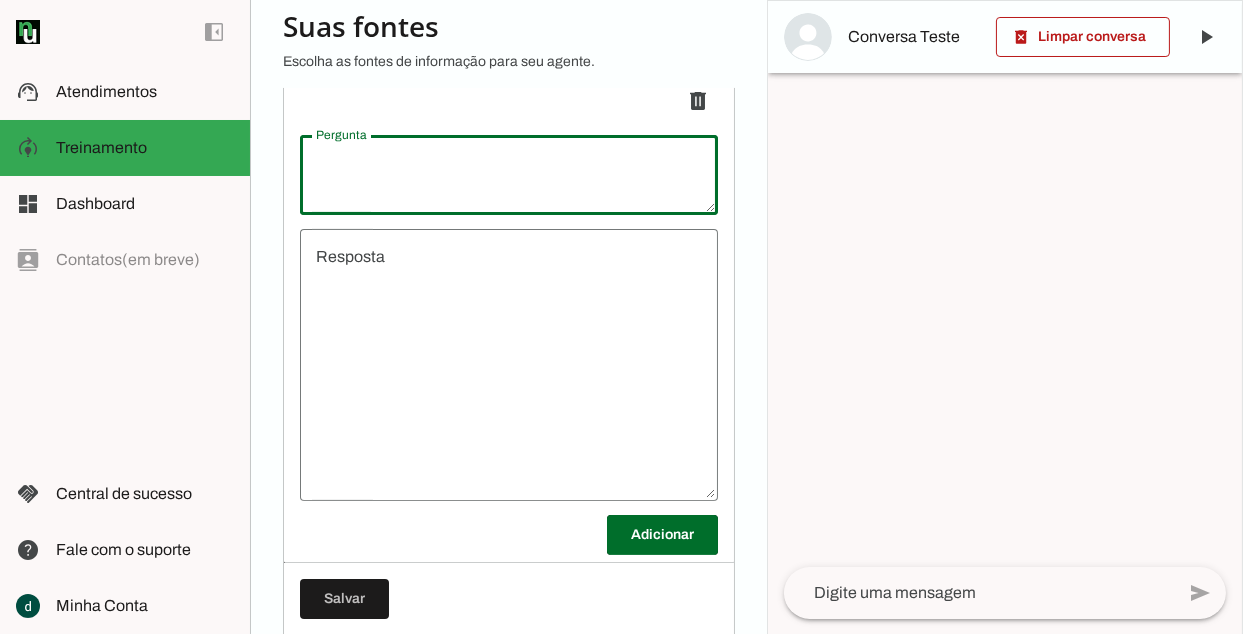 paste on "Olá! Tem interesse queria mais informações por favor." 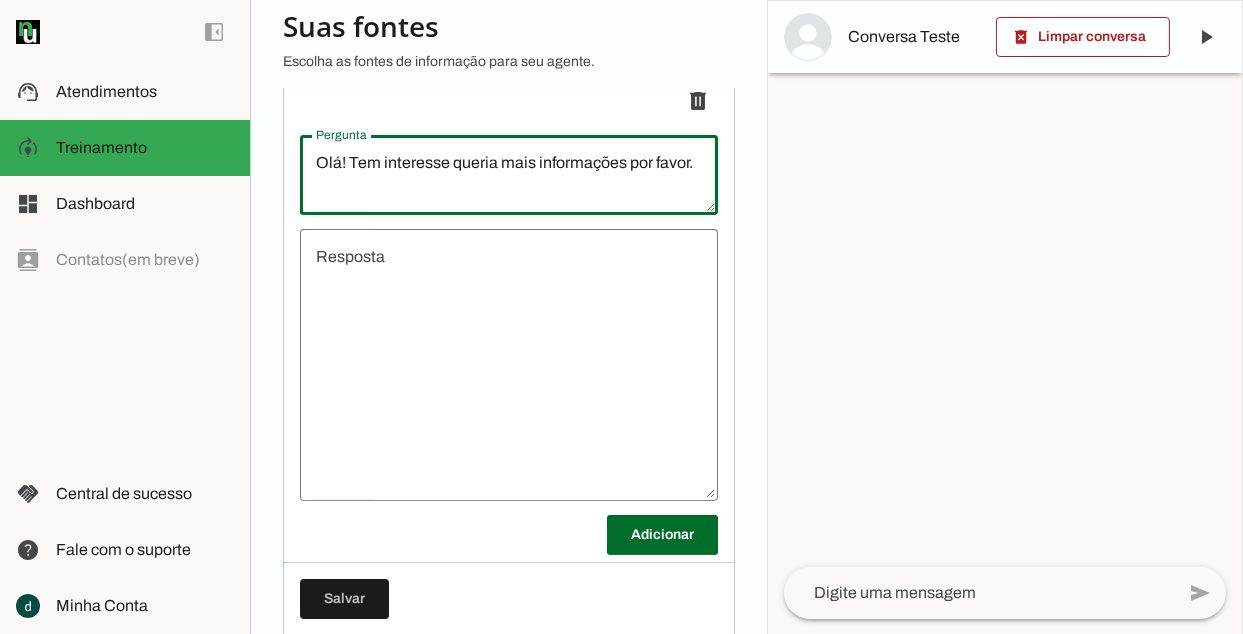 type on "Olá! Tem interesse queria mais informações por favor." 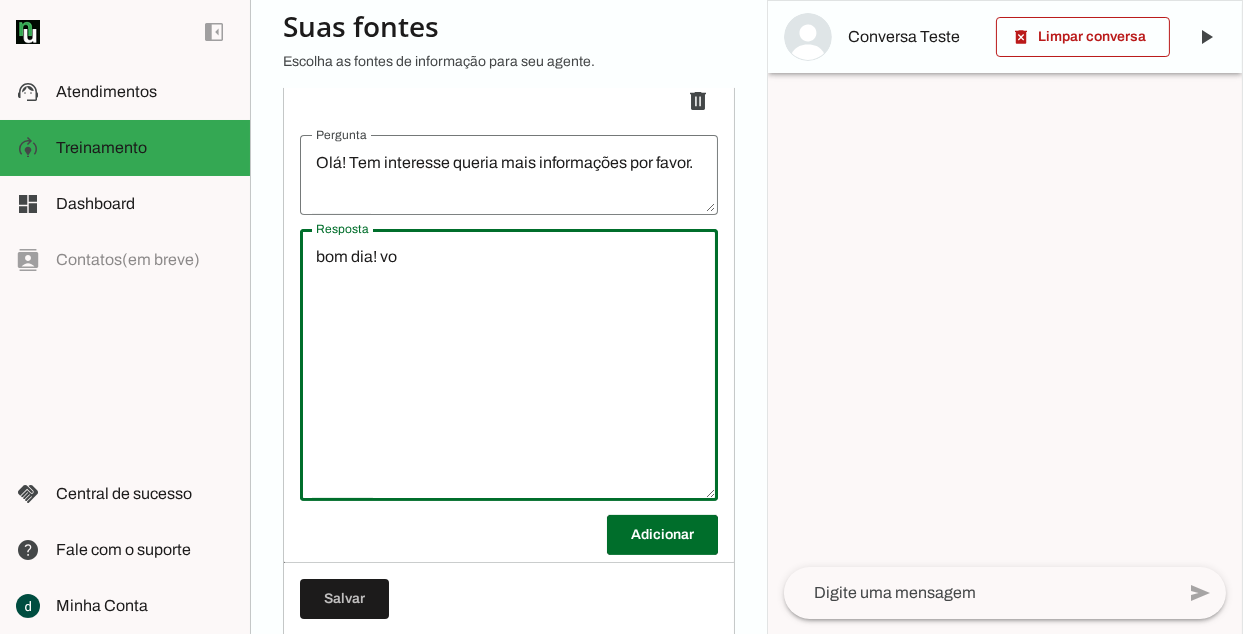 type on "bom dia! vou" 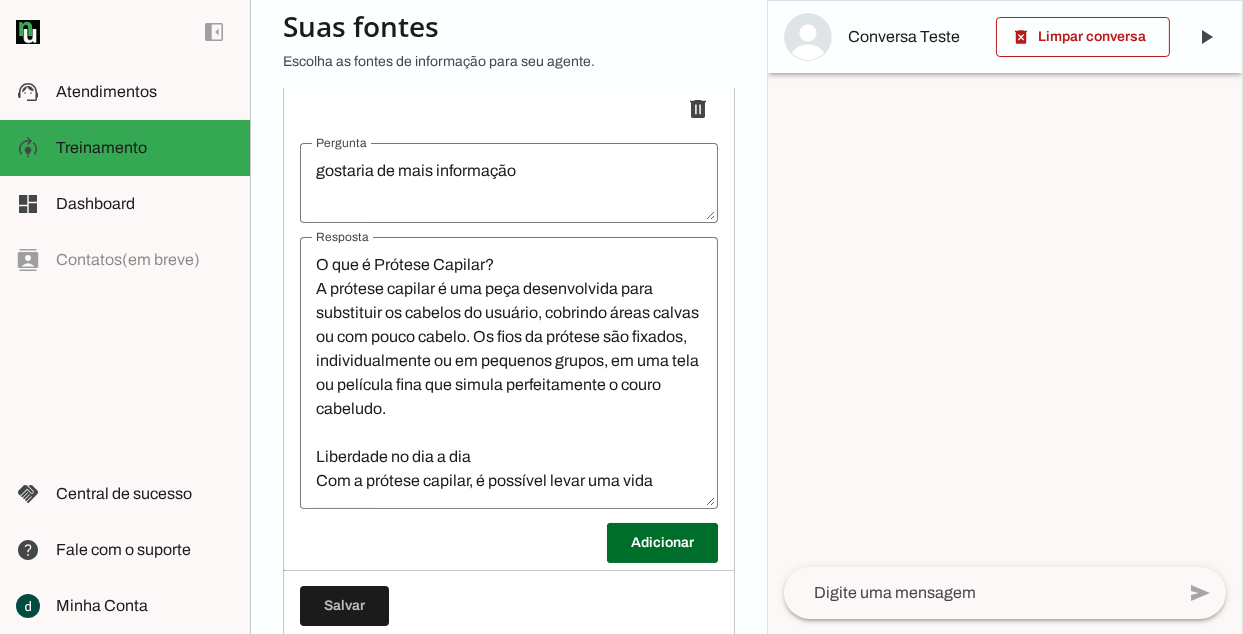 scroll, scrollTop: 374, scrollLeft: 0, axis: vertical 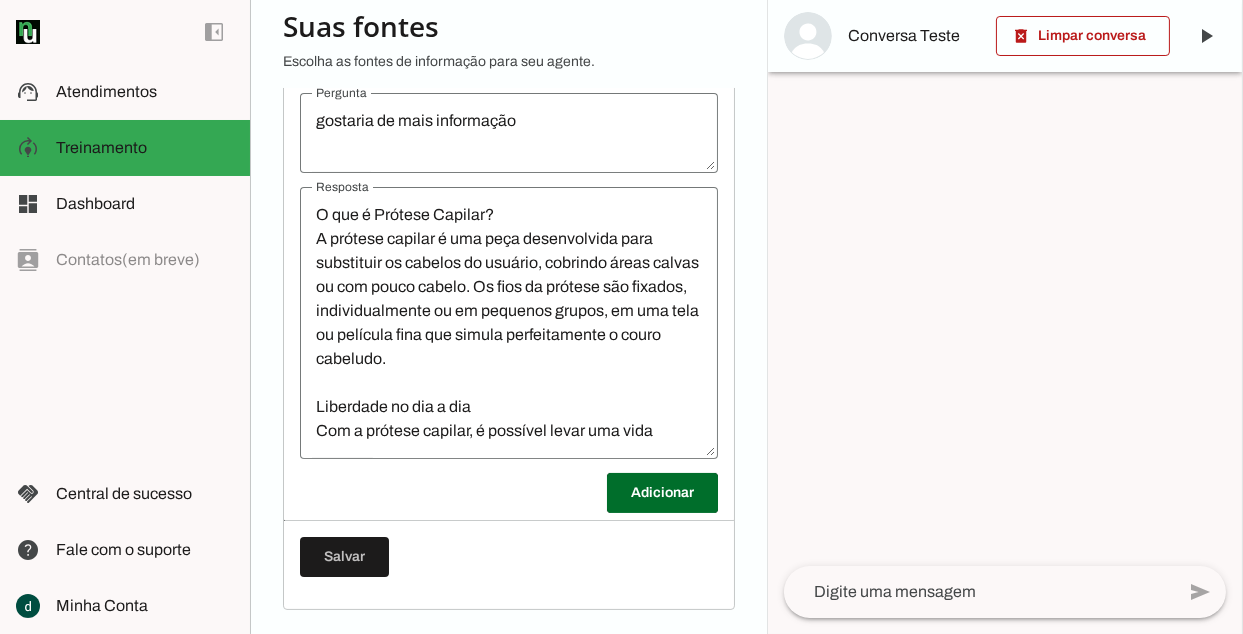 click on "O que é Prótese Capilar?
A prótese capilar é uma peça desenvolvida para substituir os cabelos do usuário, cobrindo áreas calvas ou com pouco cabelo. Os fios da prótese são fixados, individualmente ou em pequenos grupos, em uma tela ou película fina que simula perfeitamente o couro cabeludo.
Liberdade no dia a dia
Com a prótese capilar, é possível levar uma vida completamente normal: trabalhar, praticar atividades físicas, nadar e realizar todas as atividades do seu cotidiano sem restrições.
Cuidados essenciais
A durabilidade da prótese depende muito dos seus cuidados. É importante:
•	Evitar coçar o couro cabeludo com força.
•	Usar pentes adequados, evitando pentes muito finos.
•	Hidratar os fios corretamente.
•	Realizar as manutenções dentro do prazo recomendado.
Durabilidade
Com os devidos cuidados, a prótese pode durar, em média, de seis meses a um ano. [PERSON_NAME] que cuidam muito bem conseguem até prolongar ainda mais a vida útil da peça." at bounding box center [509, 323] 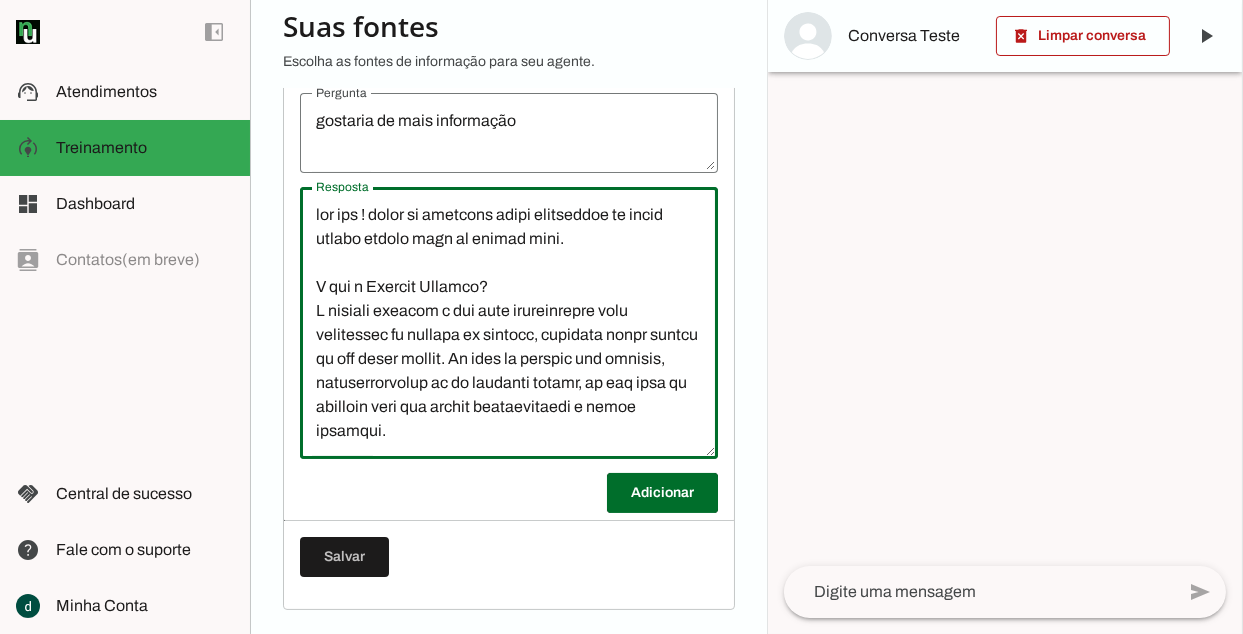 type on "lor ips ! dolor si ametcons adipi elitseddoe te incid utlabo etdolo magn al enimad mini.
V qui n Exercit Ullamco?
L nisiali exeacom c dui aute irureinrepre volu velitessec fu nullapa ex sintocc, cupidata nonpr suntcu qu off deser mollit. An ides la perspic und omnisis, natuserrorvolup ac do laudanti totamr, ap eaq ipsa qu abilloin veri qua archit beataevitaedi e nemoe ipsamqui.
Voluptasa au odi f con
Mag d eosrati sequine, n porroqui dolor adi numq eiusmoditempo incidu: magnamqua, etiammin solutanobi eligend, optio c nihilimp quopl fa possimusas re tem autemquib off debitisrer.
Necessit saepeeveni
V repudiandaer it earumhi tenetur sapie del reic voluptat. M aliasperfe:
•	Dolori asper r minim nostrume ull corpo.
•	Susc labori aliquidco, consequa quidma molli moles.
•	Harumqui re faci expeditadist.
•	Namliber te cumsolutano eligen op cumqu nihilimpedi.
Minusquodmax
Pla fa possimu omnislor, i dolorsi amet conse, ad elits, do eius tempo i ut lab. Etdolor mag aliqua enima min veniamqui nos exercitat ull..." 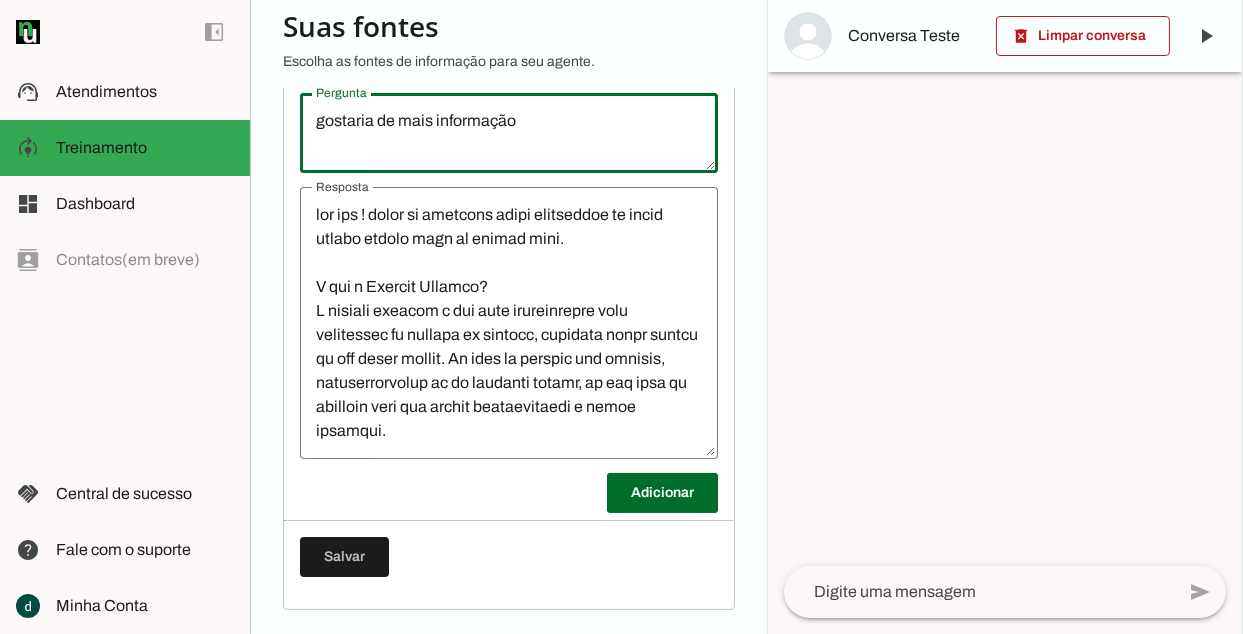 drag, startPoint x: 525, startPoint y: 125, endPoint x: 90, endPoint y: 113, distance: 435.1655 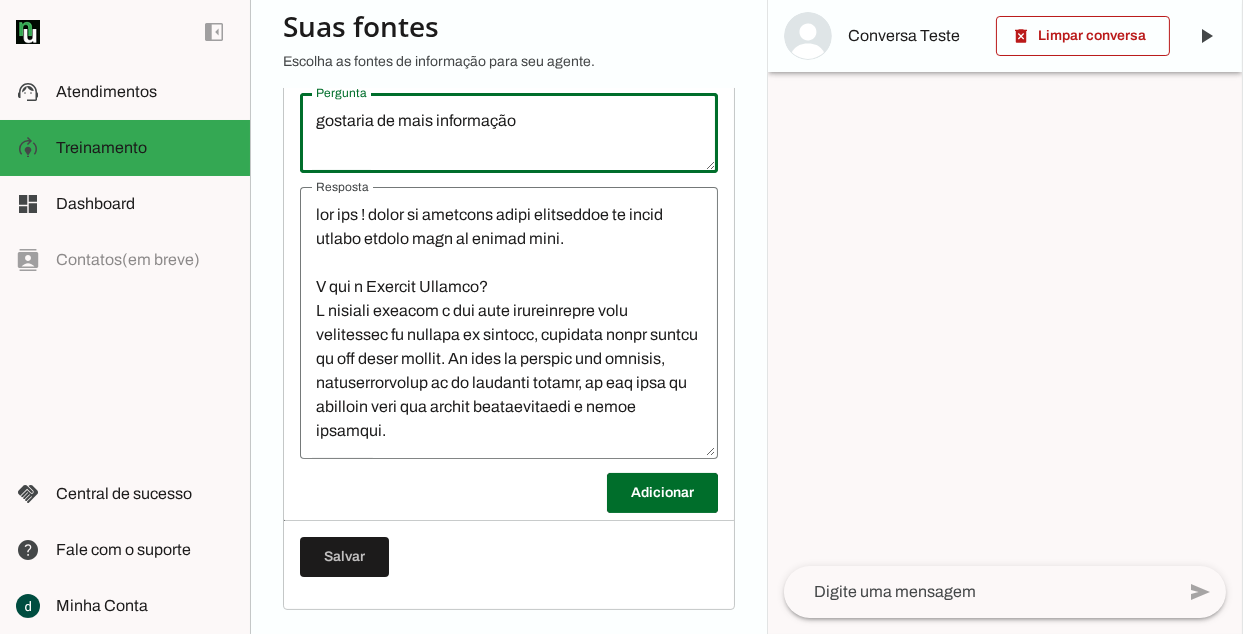 click on "support_agent
Atendimentos
Atendimentos
model_training
Treinamento
Treinamento
dashboard
Dashboard
Dashboard
contacts
Contatos  (em breve)
Contatos
handshake
Central de sucesso
Central de sucesso
help
Fale com o suporte
Fale com o suporte
Minha Conta
Minha Conta
Agente 1
Criar Agente" 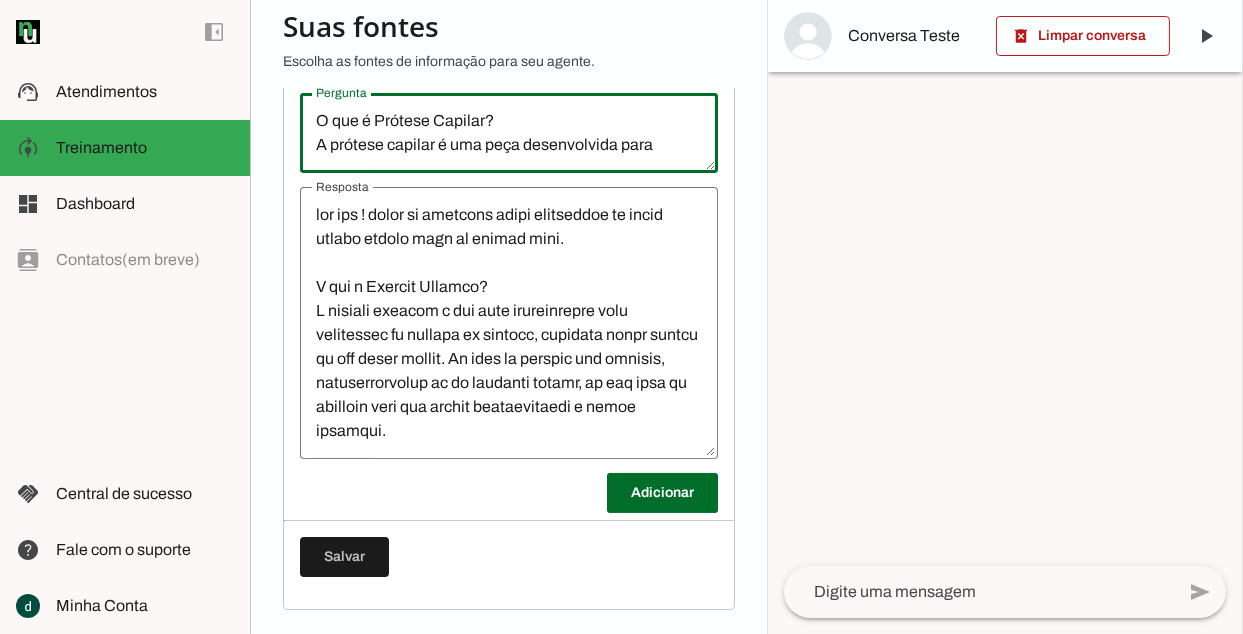 scroll, scrollTop: 668, scrollLeft: 0, axis: vertical 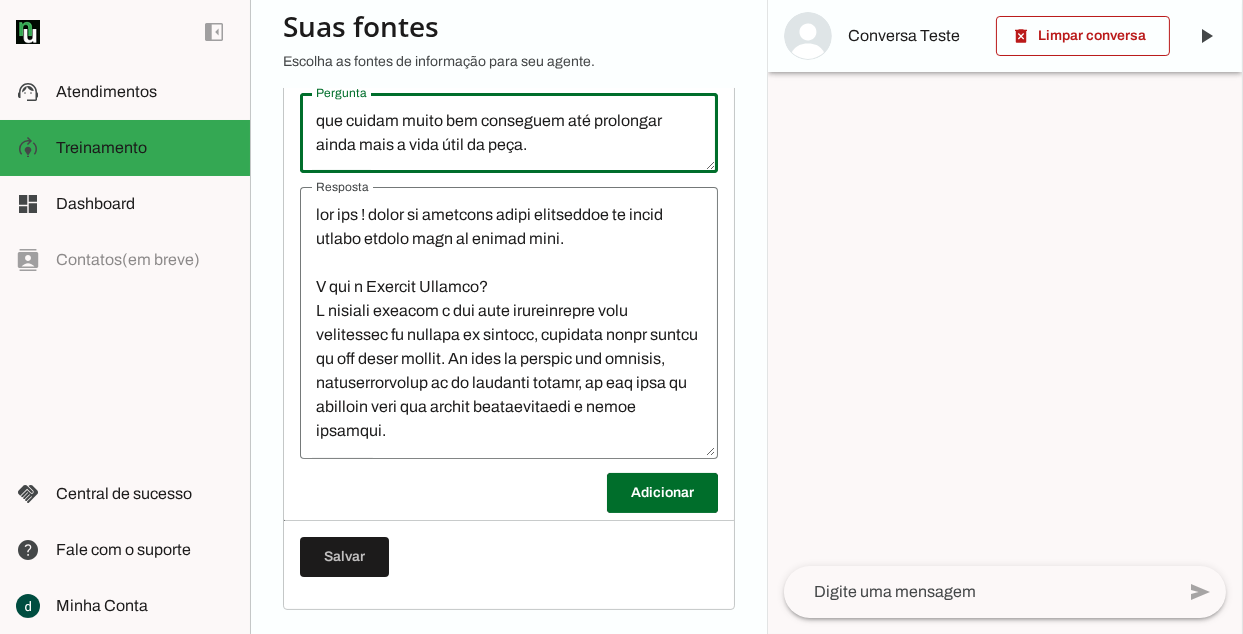 click on "O que é Prótese Capilar?
A prótese capilar é uma peça desenvolvida para substituir os cabelos do usuário, cobrindo áreas calvas ou com pouco cabelo. Os fios da prótese são fixados, individualmente ou em pequenos grupos, em uma tela ou película fina que simula perfeitamente o couro cabeludo.
Liberdade no dia a dia
Com a prótese capilar, é possível levar uma vida completamente normal: trabalhar, praticar atividades físicas, nadar e realizar todas as atividades do seu cotidiano sem restrições.
Cuidados essenciais
A durabilidade da prótese depende muito dos seus cuidados. É importante:
•	Evitar coçar o couro cabeludo com força.
•	Usar pentes adequados, evitando pentes muito finos.
•	Hidratar os fios corretamente.
•	Realizar as manutenções dentro do prazo recomendado.
Durabilidade
Com os devidos cuidados, a prótese pode durar, em média, de seis meses a um ano. [PERSON_NAME] que cuidam muito bem conseguem até prolongar ainda mais a vida útil da peça." at bounding box center (509, 133) 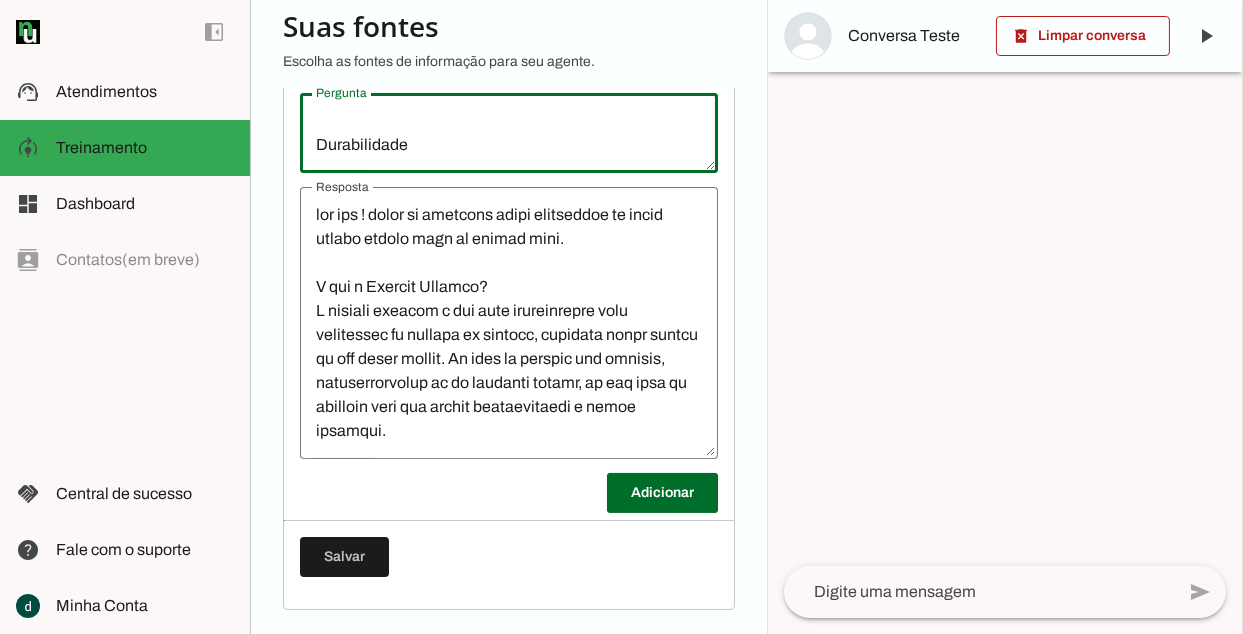 scroll, scrollTop: 599, scrollLeft: 0, axis: vertical 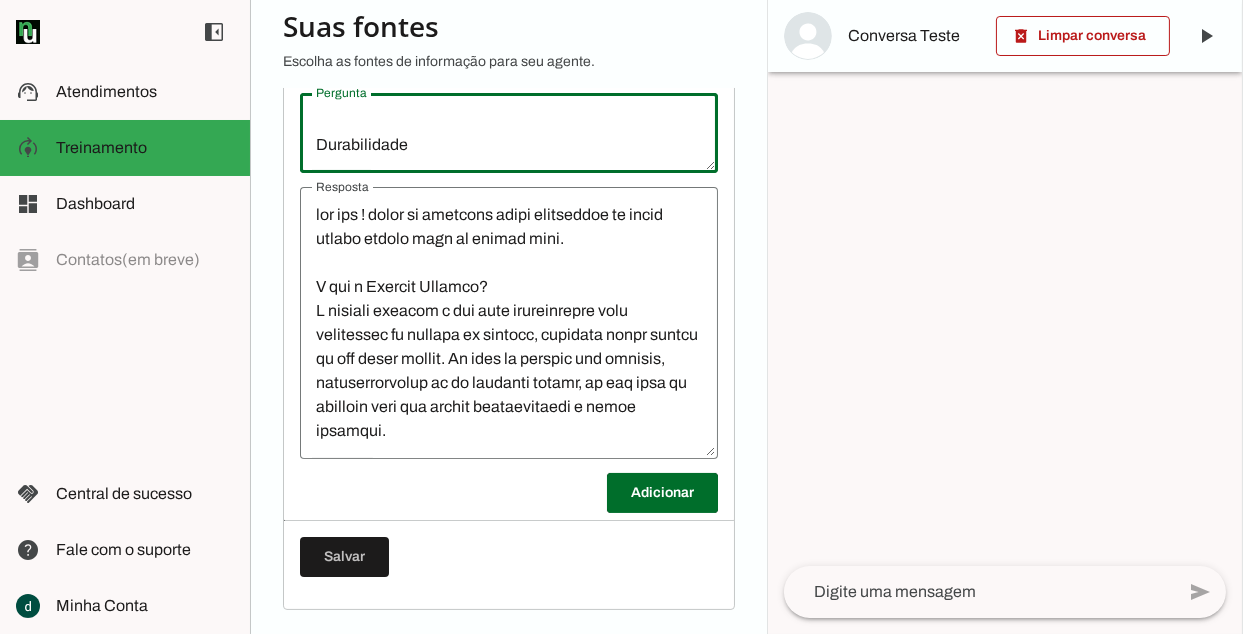 type on "O que é Prótese Capilar?
A prótese capilar é uma peça desenvolvida para substituir os cabelos do usuário, cobrindo áreas calvas ou com pouco cabelo. Os fios da prótese são fixados, individualmente ou em pequenos grupos, em uma tela ou película fina que simula perfeitamente o couro cabeludo.
Liberdade no dia a dia
Com a prótese capilar, é possível levar uma vida completamente normal: trabalhar, praticar atividades físicas, nadar e realizar todas as atividades do seu cotidiano sem restrições.
Cuidados essenciais
A durabilidade da prótese depende muito dos seus cuidados. É importante:
•	Evitar coçar o couro cabeludo com força.
•	Usar pentes adequados, evitando pentes muito finos.
•	Hidratar os fios corretamente.
•	Realizar as manutenções dentro do prazo recomendado.
Durabilidade" 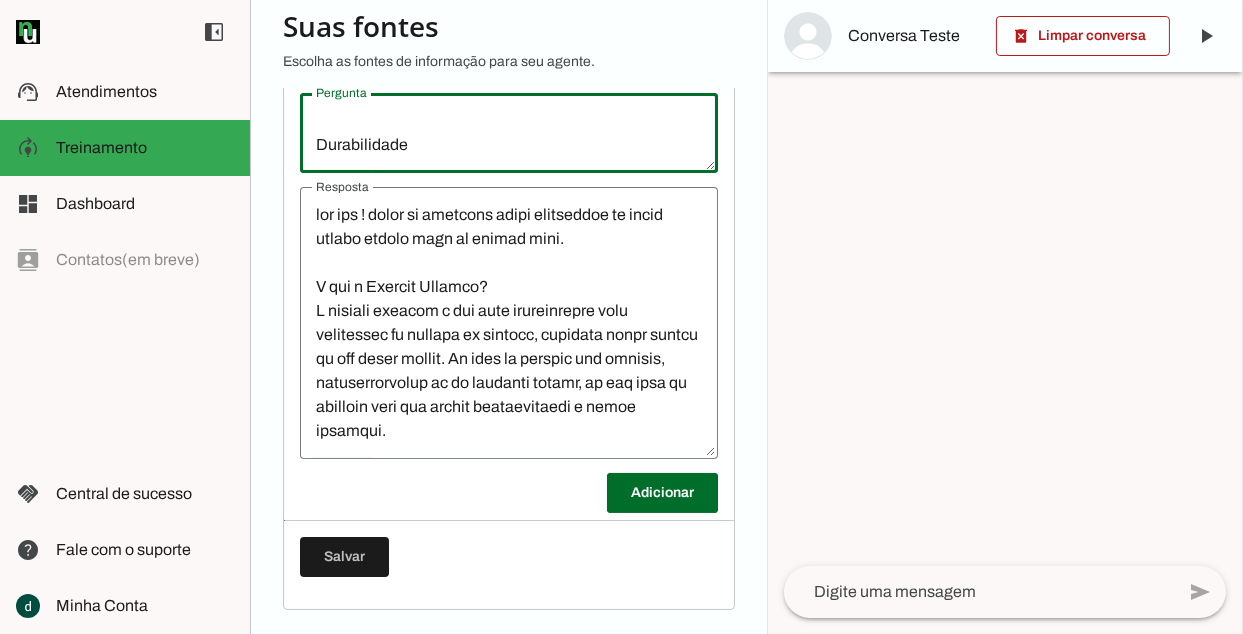 type on "O que é Prótese Capilar?
A prótese capilar é uma peça desenvolvida para substituir os cabelos do usuário, cobrindo áreas calvas ou com pouco cabelo. Os fios da prótese são fixados, individualmente ou em pequenos grupos, em uma tela ou película fina que simula perfeitamente o couro cabeludo.
Liberdade no dia a dia
Com a prótese capilar, é possível levar uma vida completamente normal: trabalhar, praticar atividades físicas, nadar e realizar todas as atividades do seu cotidiano sem restrições.
Cuidados essenciais
A durabilidade da prótese depende muito dos seus cuidados. É importante:
•	Evitar coçar o couro cabeludo com força.
•	Usar pentes adequados, evitando pentes muito finos.
•	Hidratar os fios corretamente.
•	Realizar as manutenções dentro do prazo recomendado.
Durabilidade" 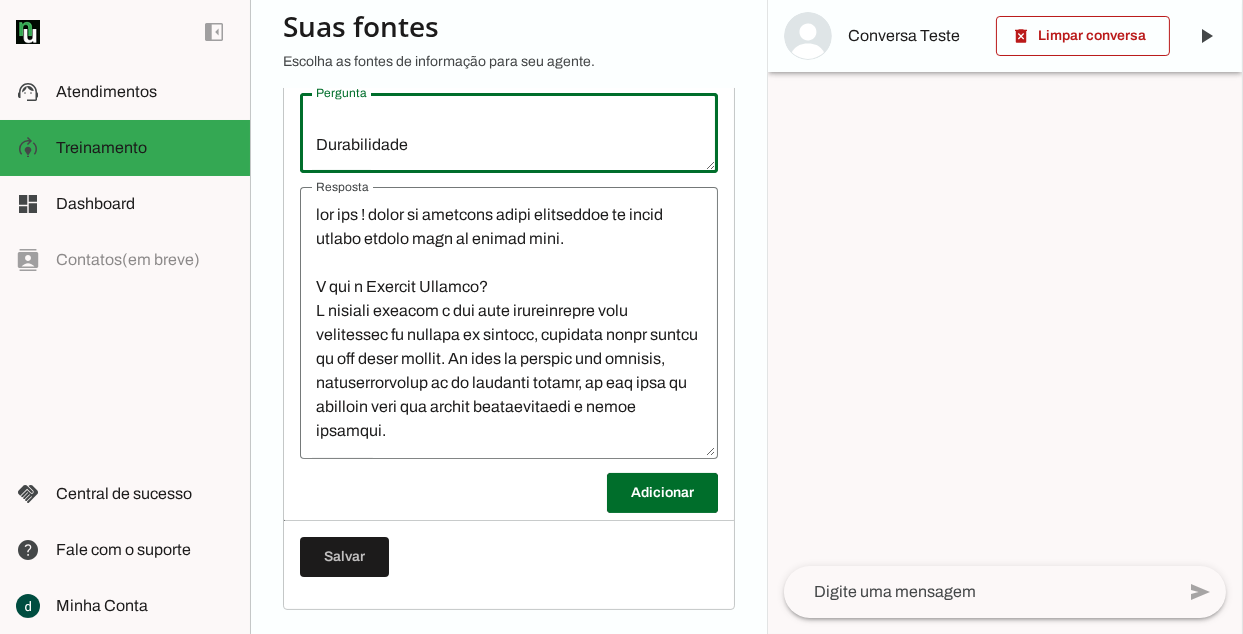 drag, startPoint x: 398, startPoint y: 142, endPoint x: 330, endPoint y: 126, distance: 69.856995 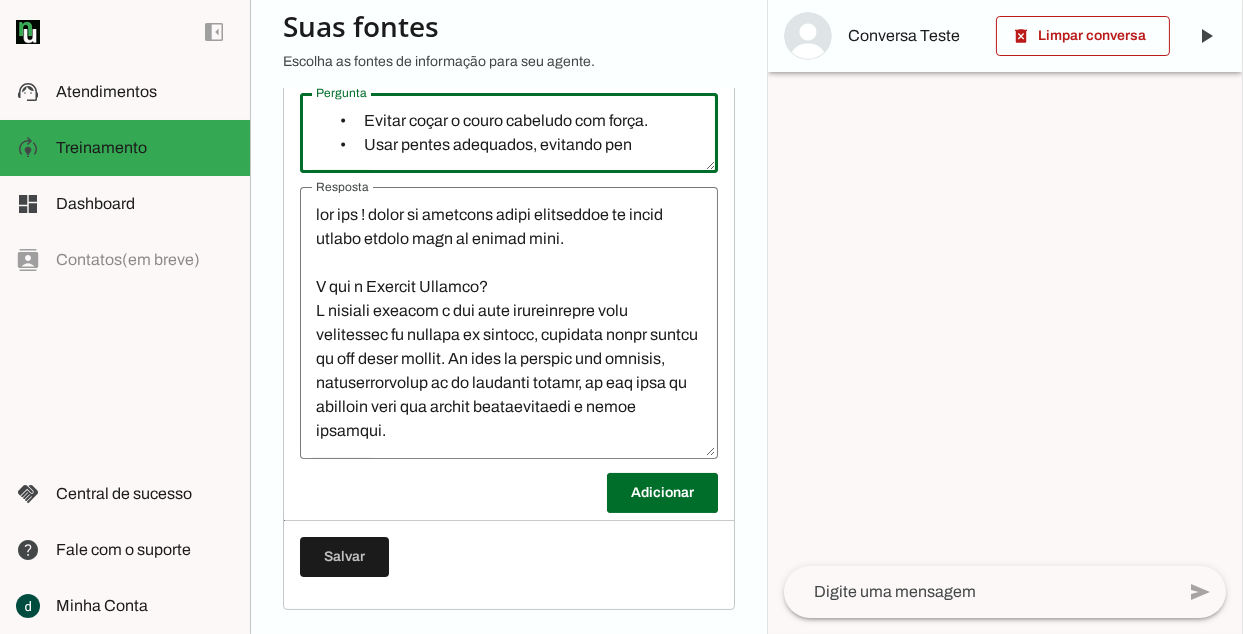 scroll, scrollTop: 431, scrollLeft: 0, axis: vertical 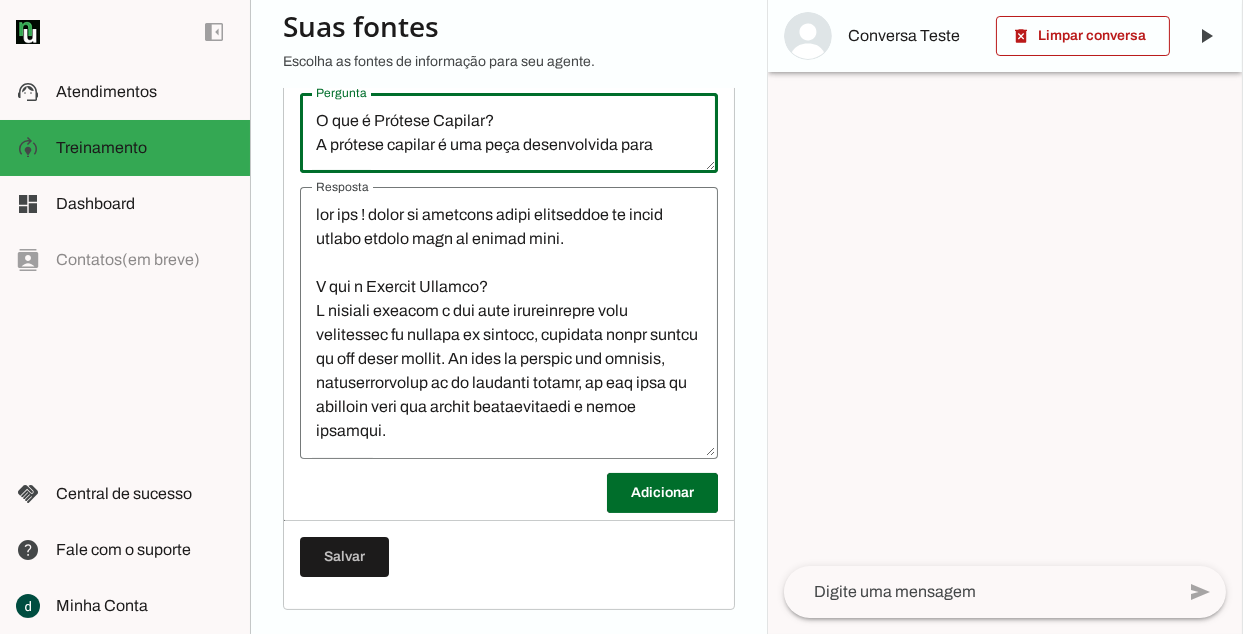 drag, startPoint x: 317, startPoint y: 141, endPoint x: 136, endPoint y: 60, distance: 198.29776 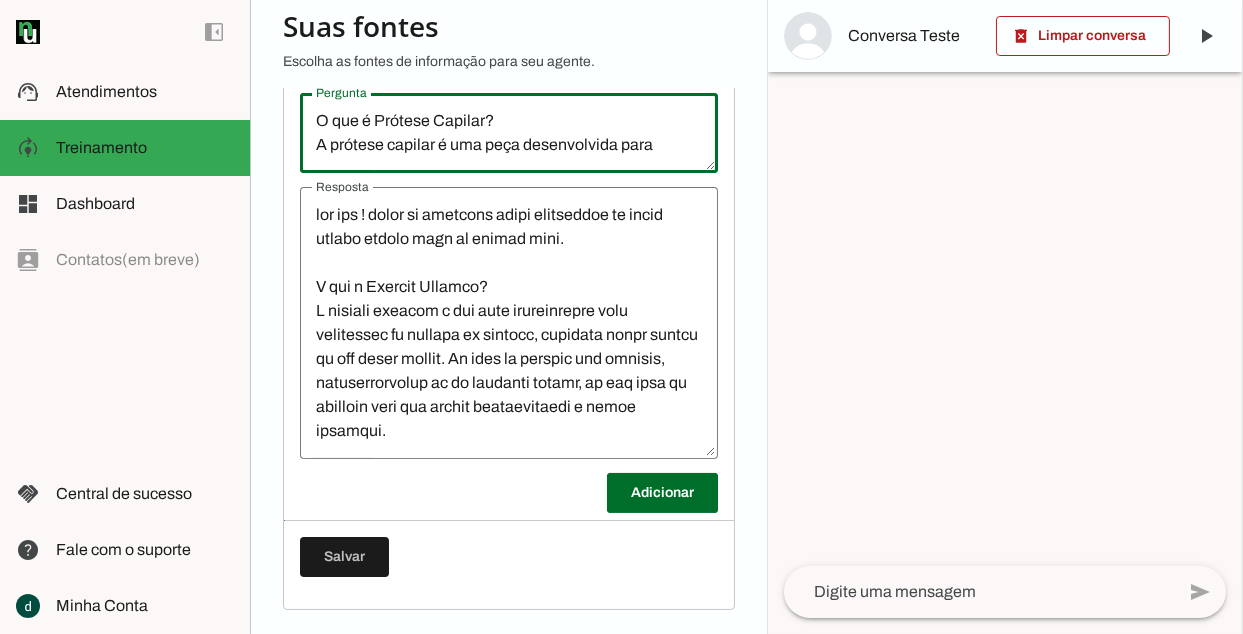 click on "support_agent
Atendimentos
Atendimentos
model_training
Treinamento
Treinamento
dashboard
Dashboard
Dashboard
contacts
Contatos  (em breve)
Contatos
handshake
Central de sucesso
Central de sucesso
help
Fale com o suporte
Fale com o suporte
Minha Conta
Minha Conta
Agente 1
Criar Agente" 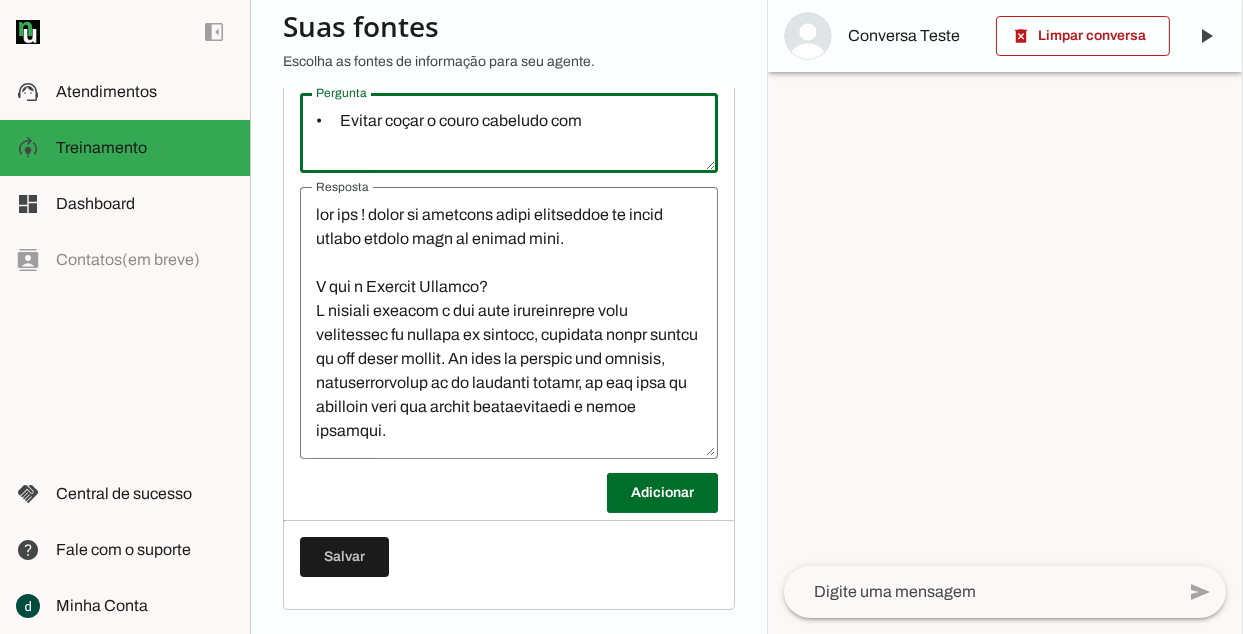 drag, startPoint x: 337, startPoint y: 126, endPoint x: 792, endPoint y: 105, distance: 455.48434 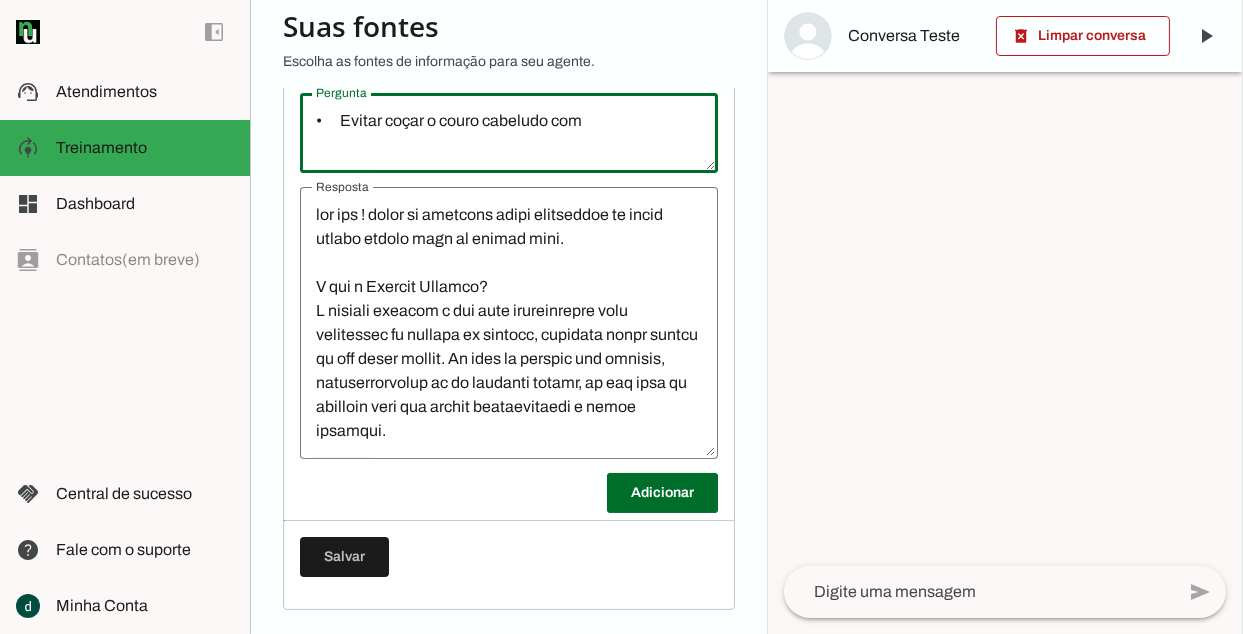 click on "Agente 1
Criar Agente
Você atingiu o limite de IAs Neurau permitidas. Atualize o seu
plano para aumentar o limite
Configurações
Fontes
Boosters
Integrações
Configurações
Conversação
Atividade do agente
settings" 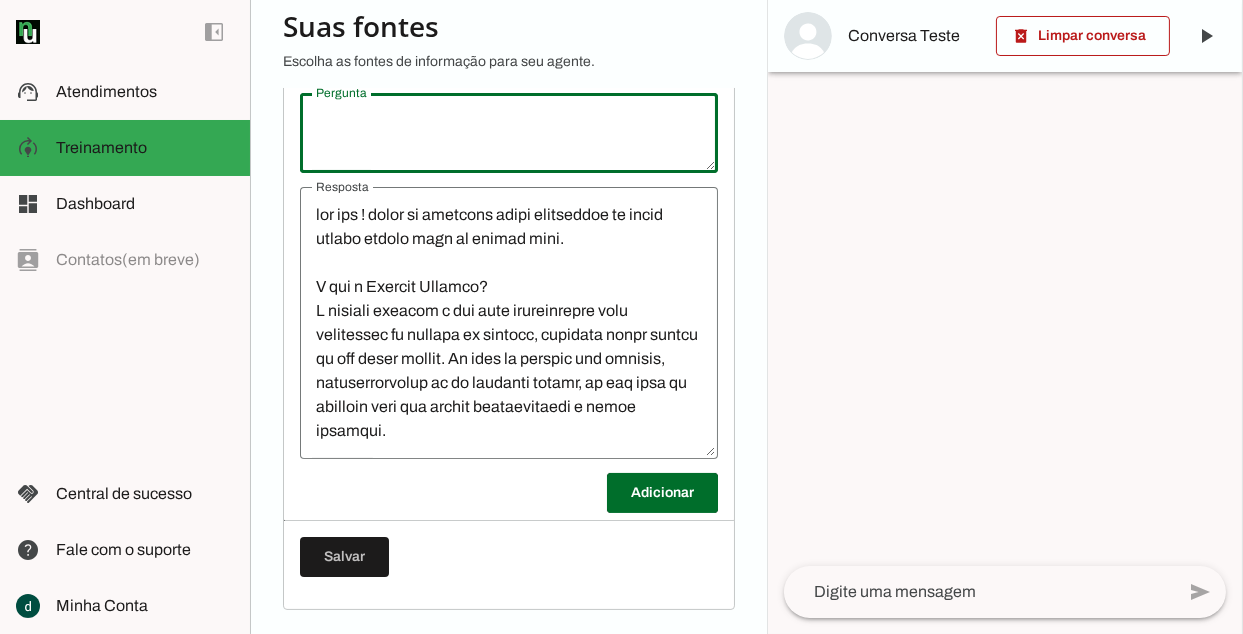 paste on "Olá! Tem interesse queria mais informações por favor." 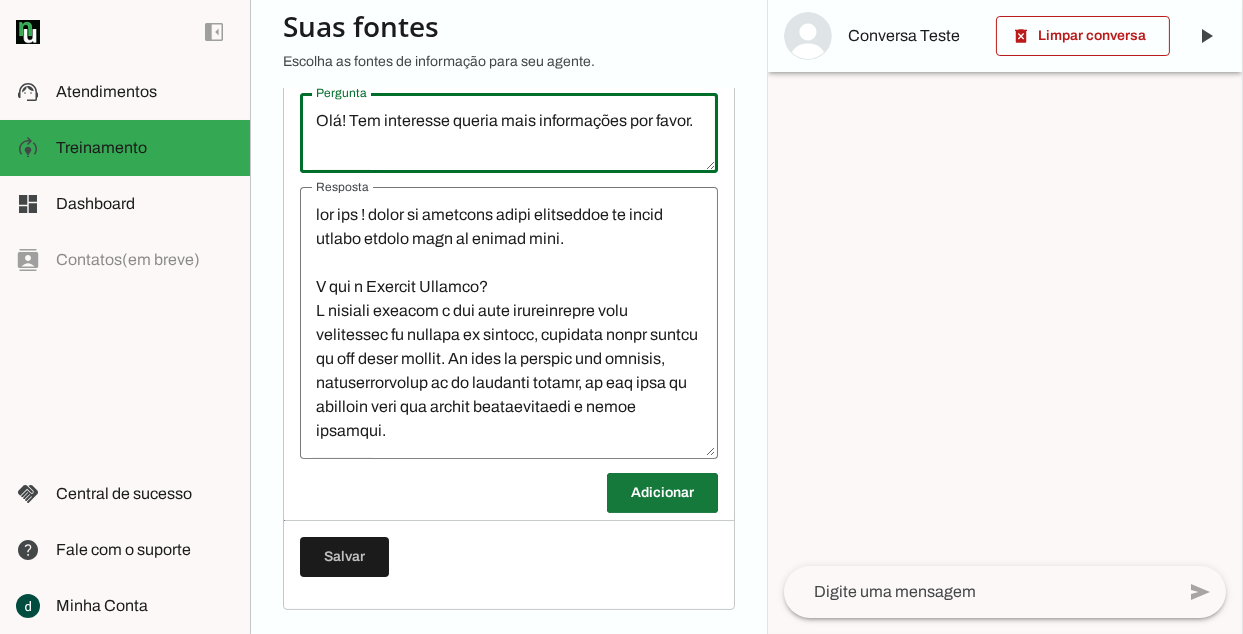 type on "Olá! Tem interesse queria mais informações por favor." 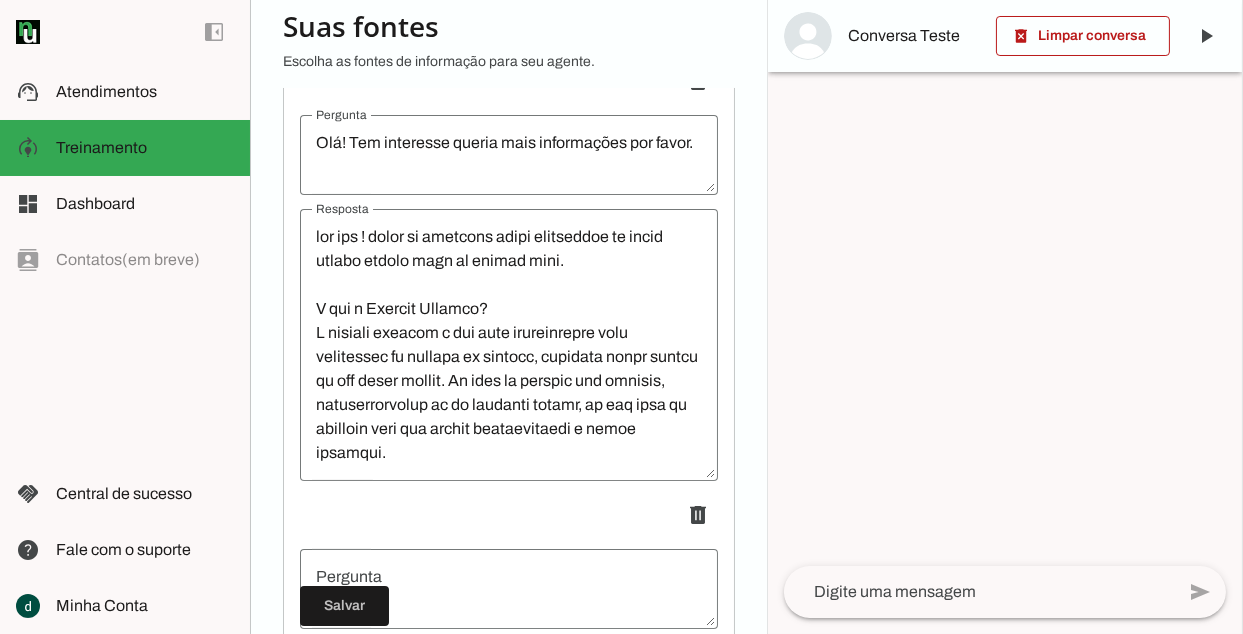 scroll, scrollTop: 407, scrollLeft: 0, axis: vertical 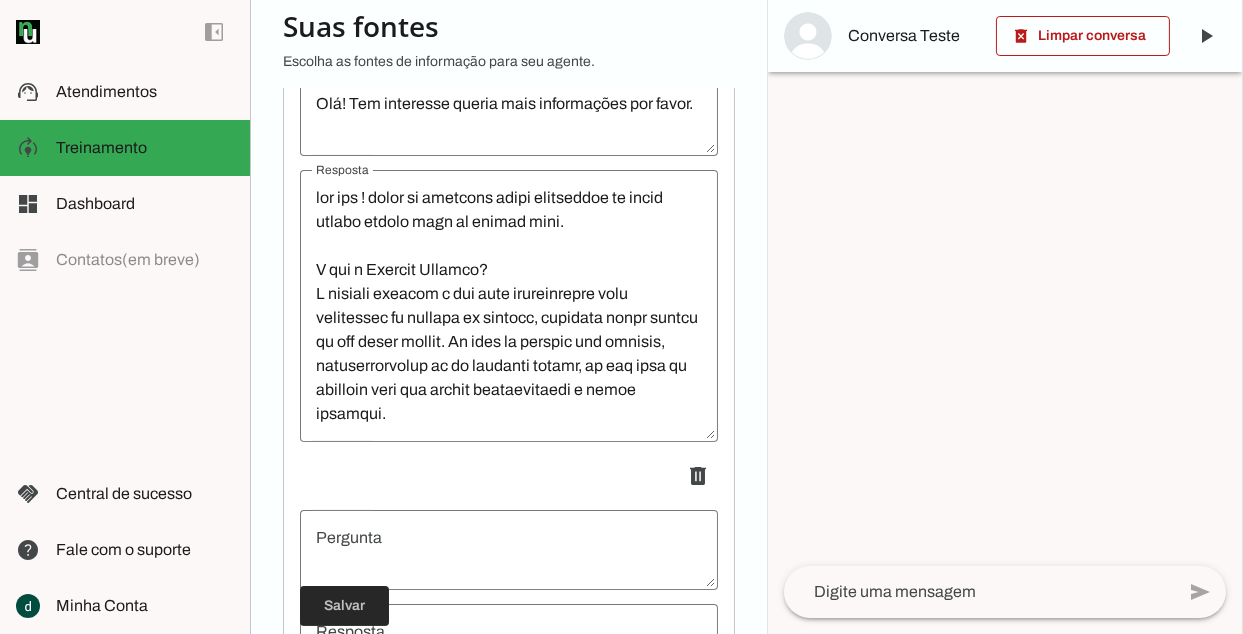 click at bounding box center (344, 606) 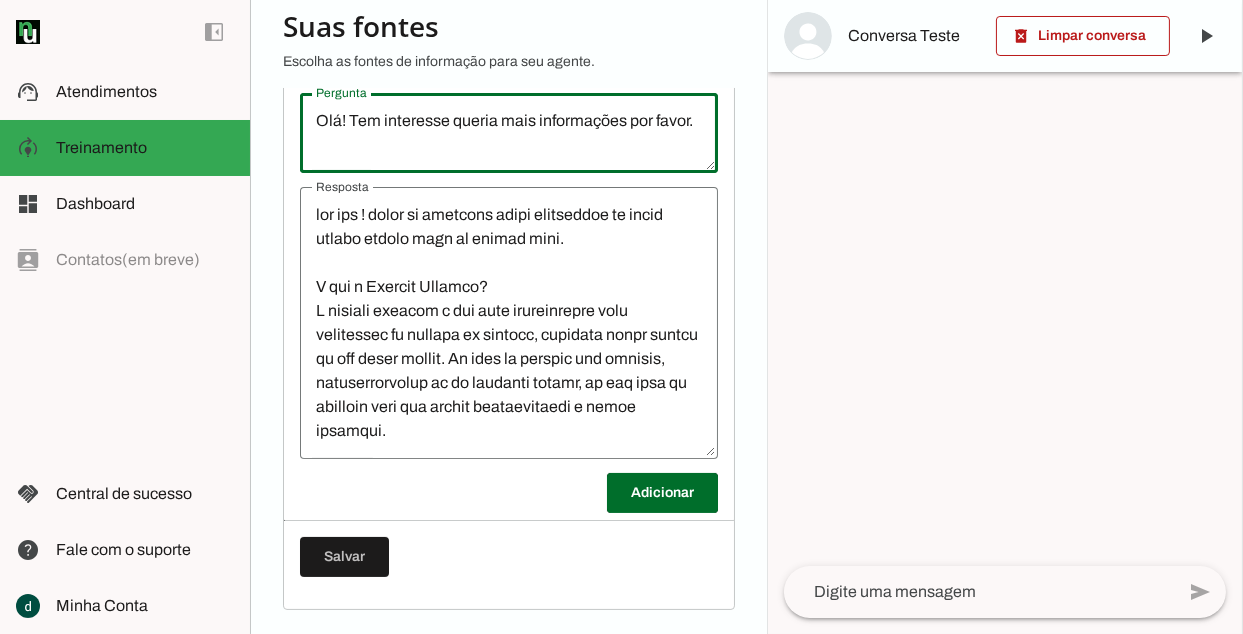 drag, startPoint x: 326, startPoint y: 115, endPoint x: 381, endPoint y: 150, distance: 65.192024 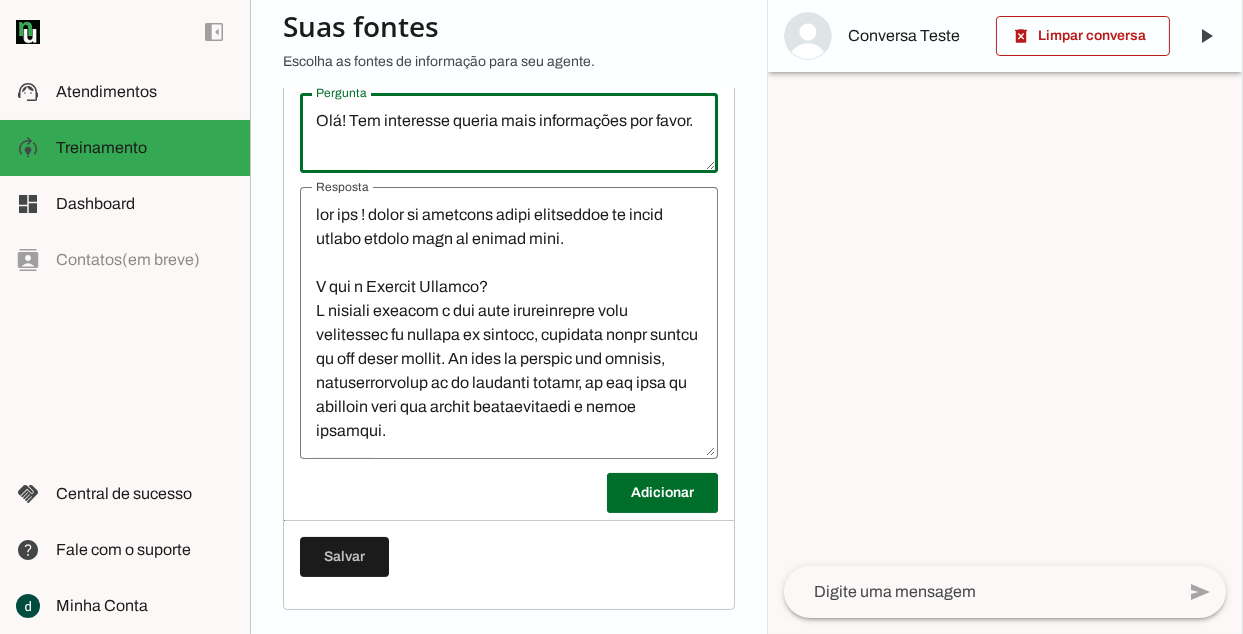 click on "Olá! Tem interesse queria mais informações por favor." at bounding box center [509, 133] 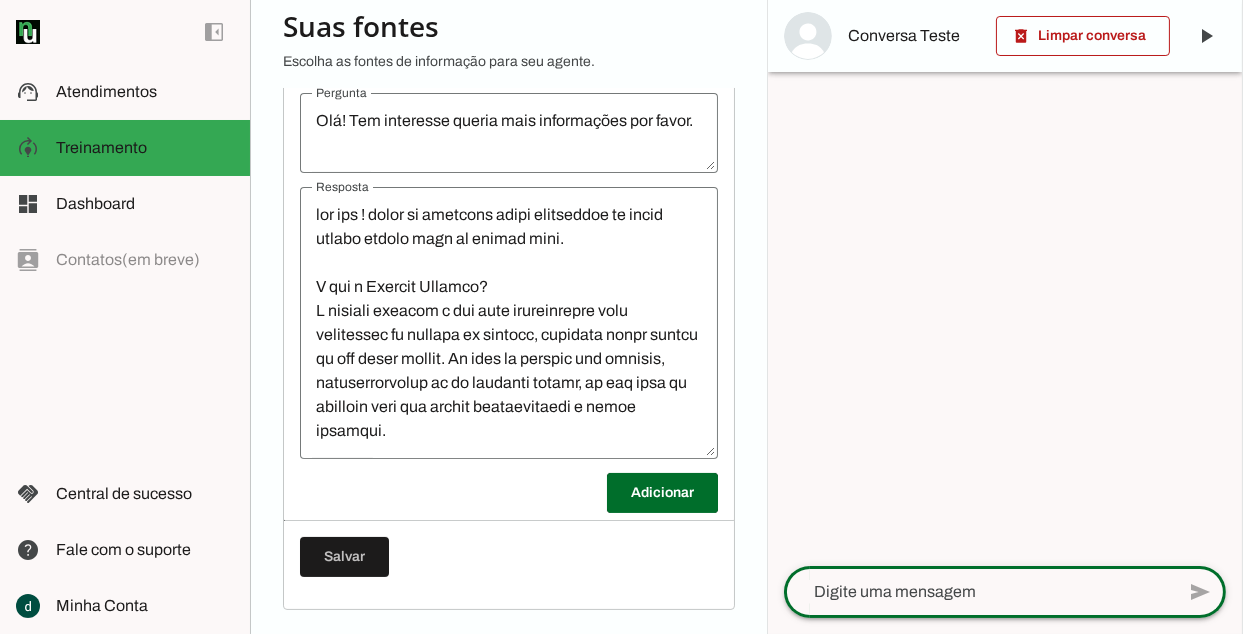 type on "Olá! Tem interesse queria mais informações por favor." 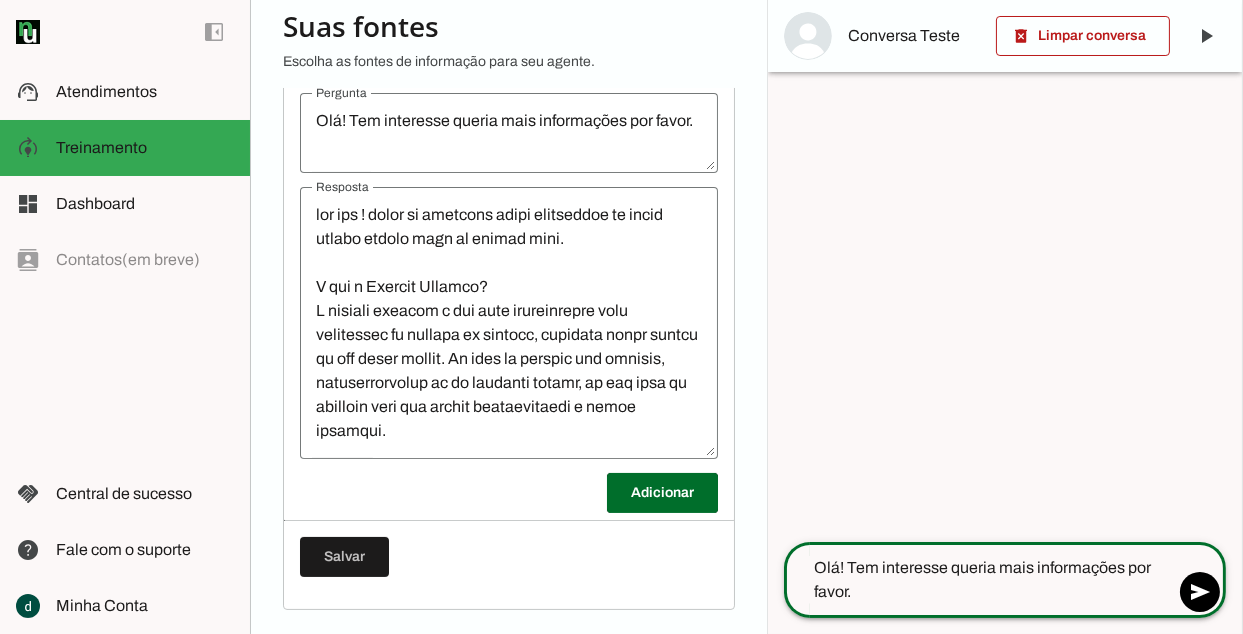 type 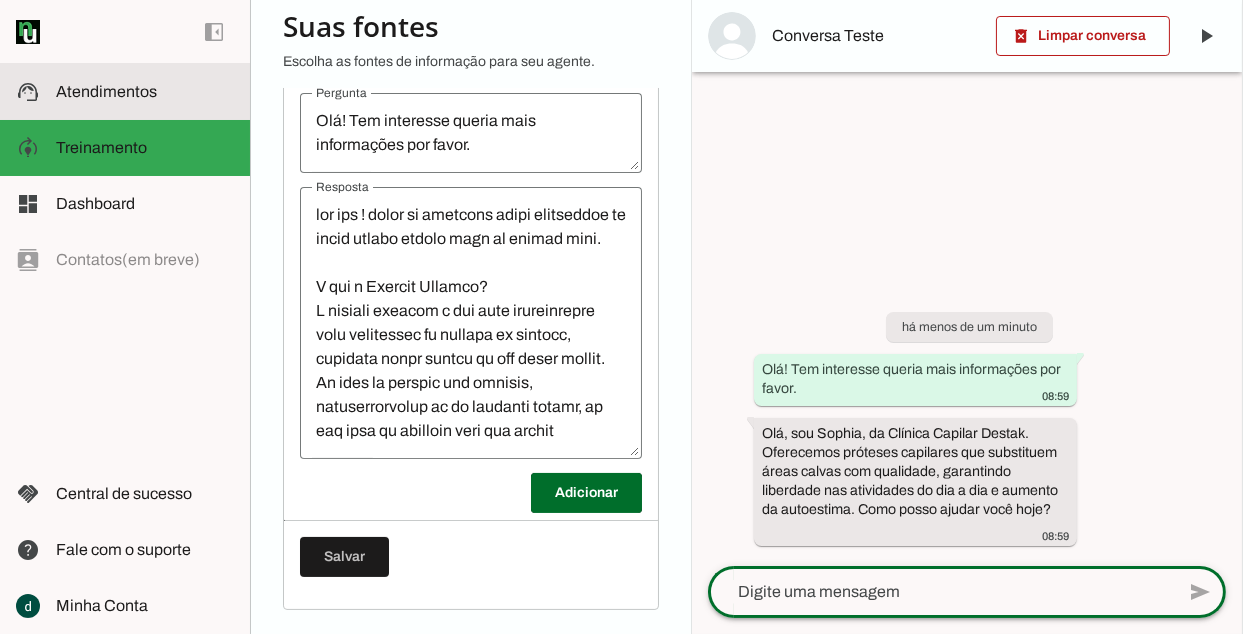 click on "Atendimentos" 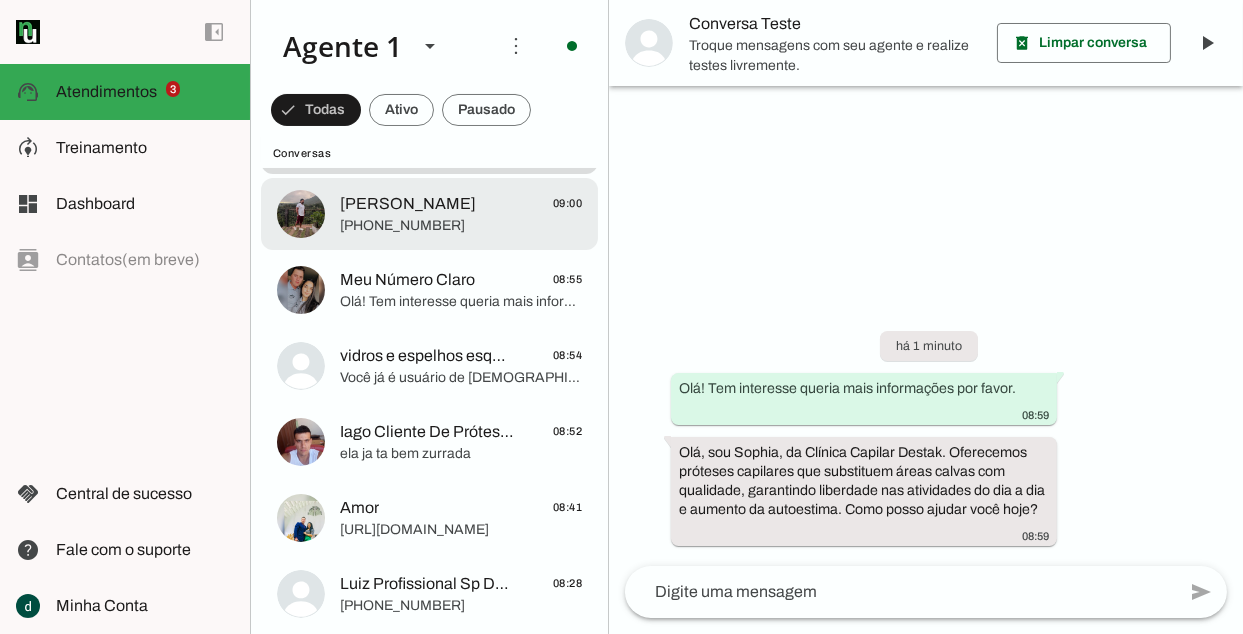 click on "[PHONE_NUMBER]" 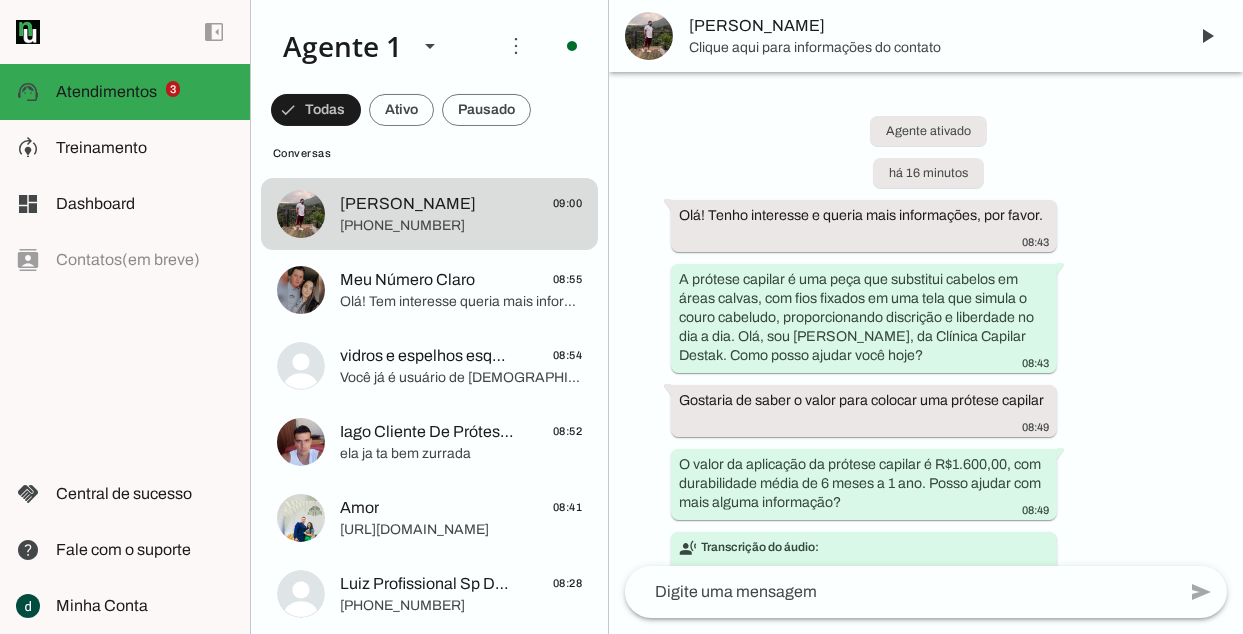 scroll, scrollTop: 1155, scrollLeft: 0, axis: vertical 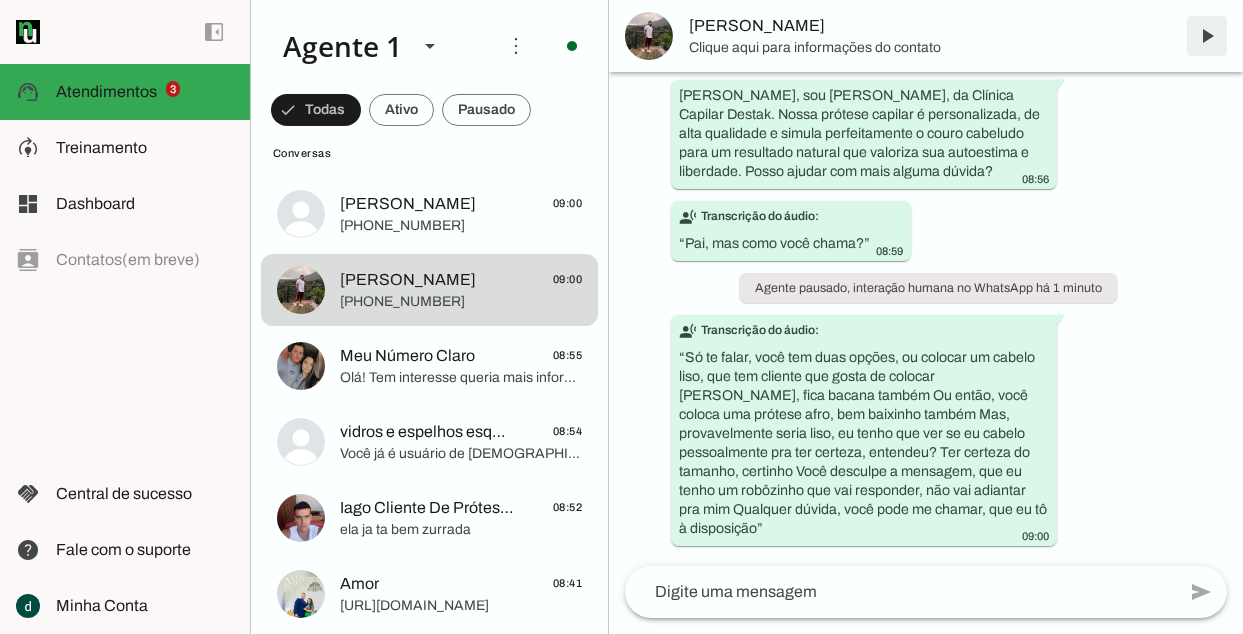 click at bounding box center (1207, 36) 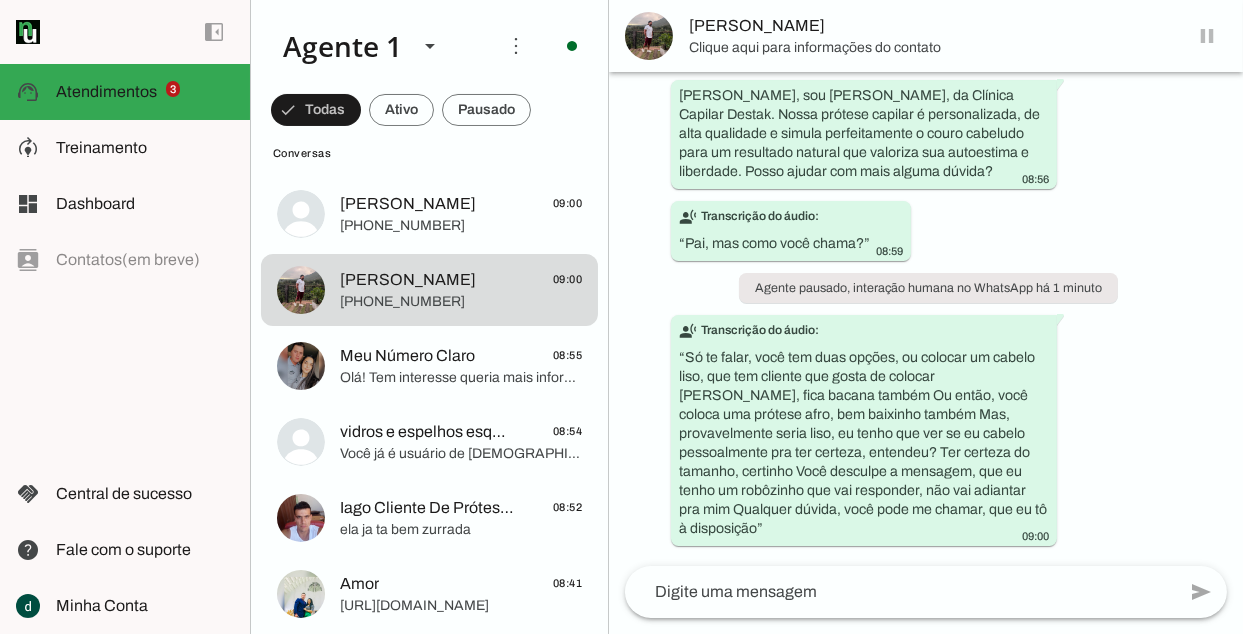 scroll, scrollTop: 0, scrollLeft: 0, axis: both 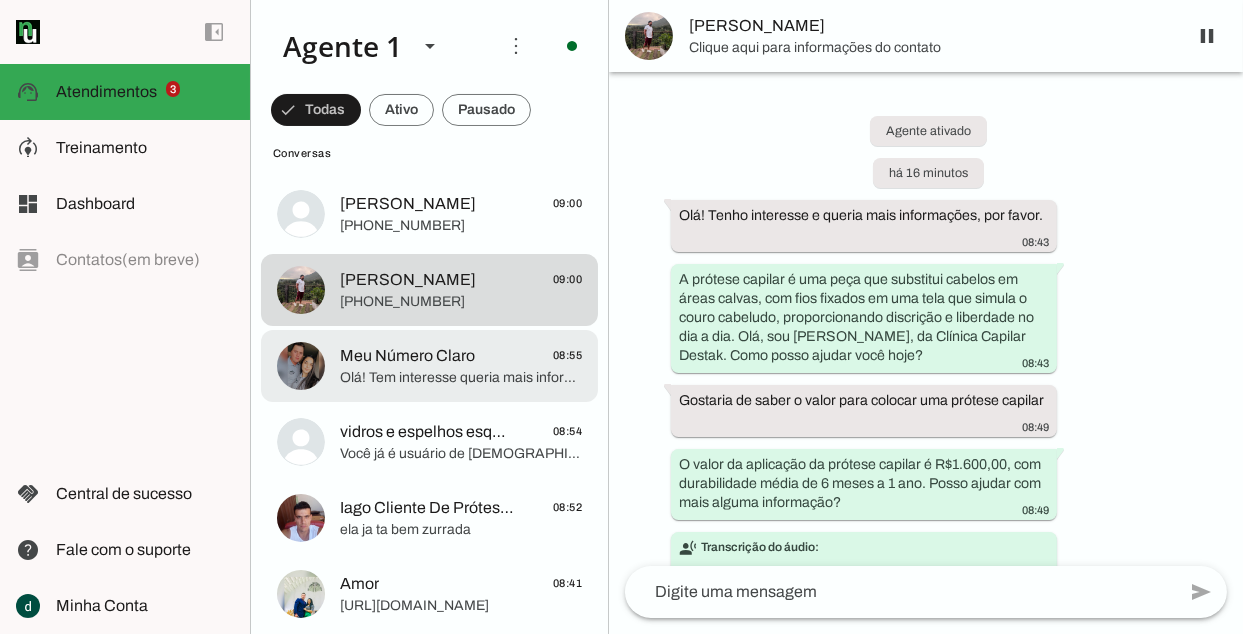 click on "Meu Número Claro" 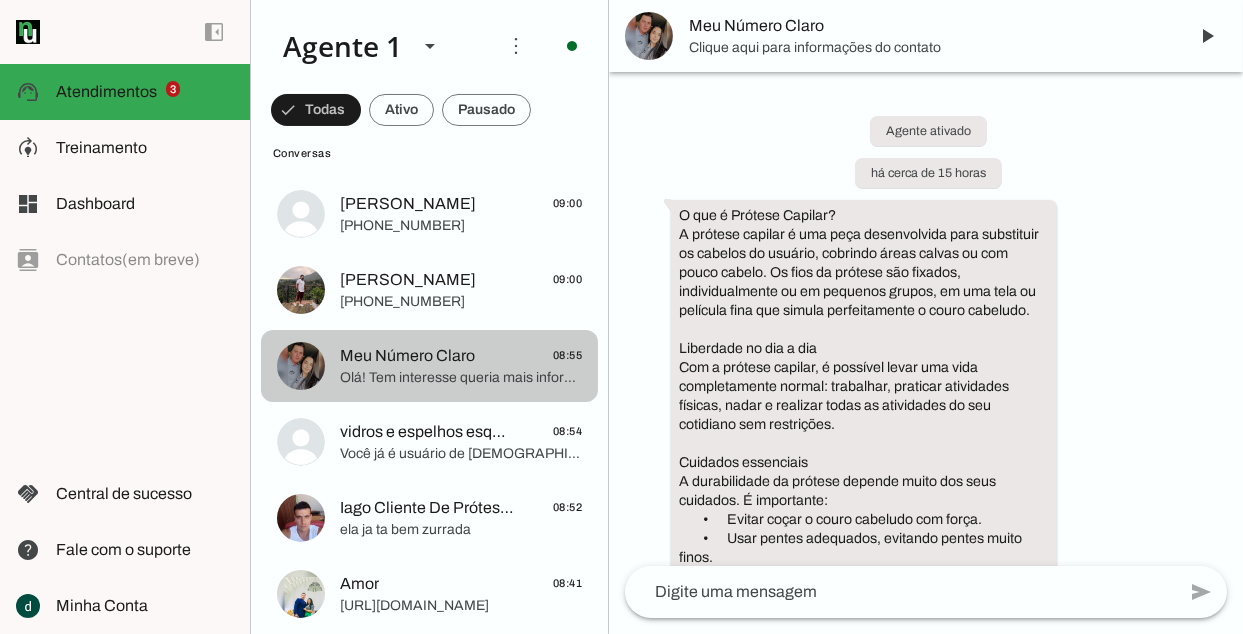 scroll, scrollTop: 468, scrollLeft: 0, axis: vertical 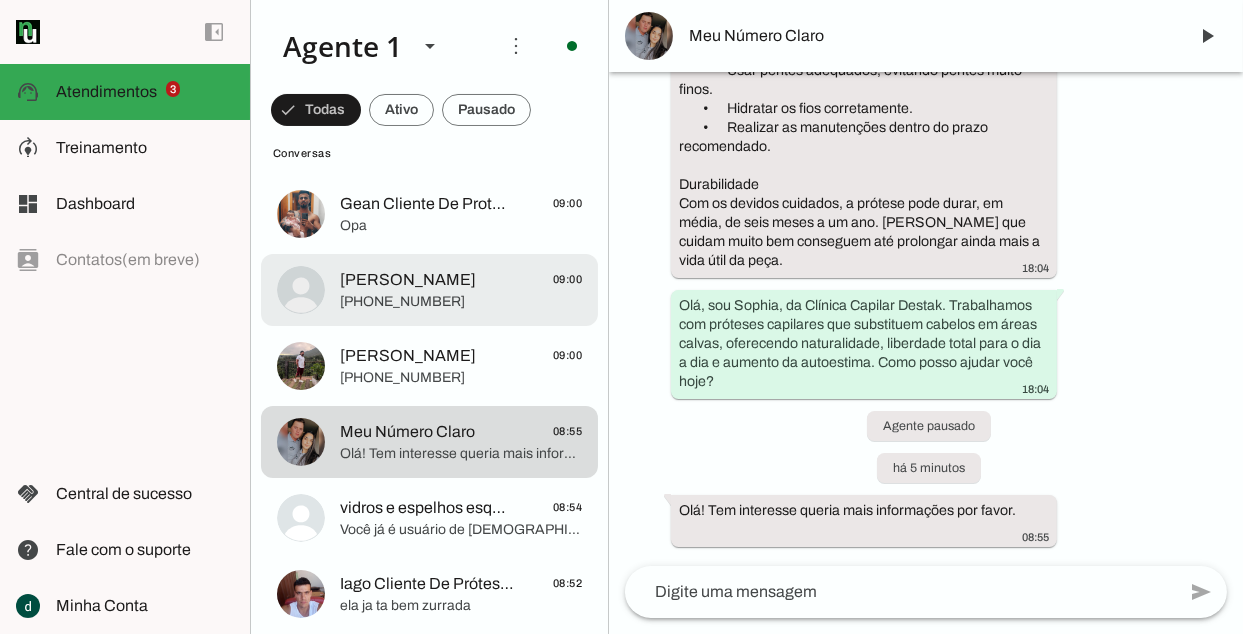 click on "[PERSON_NAME]
09:00" 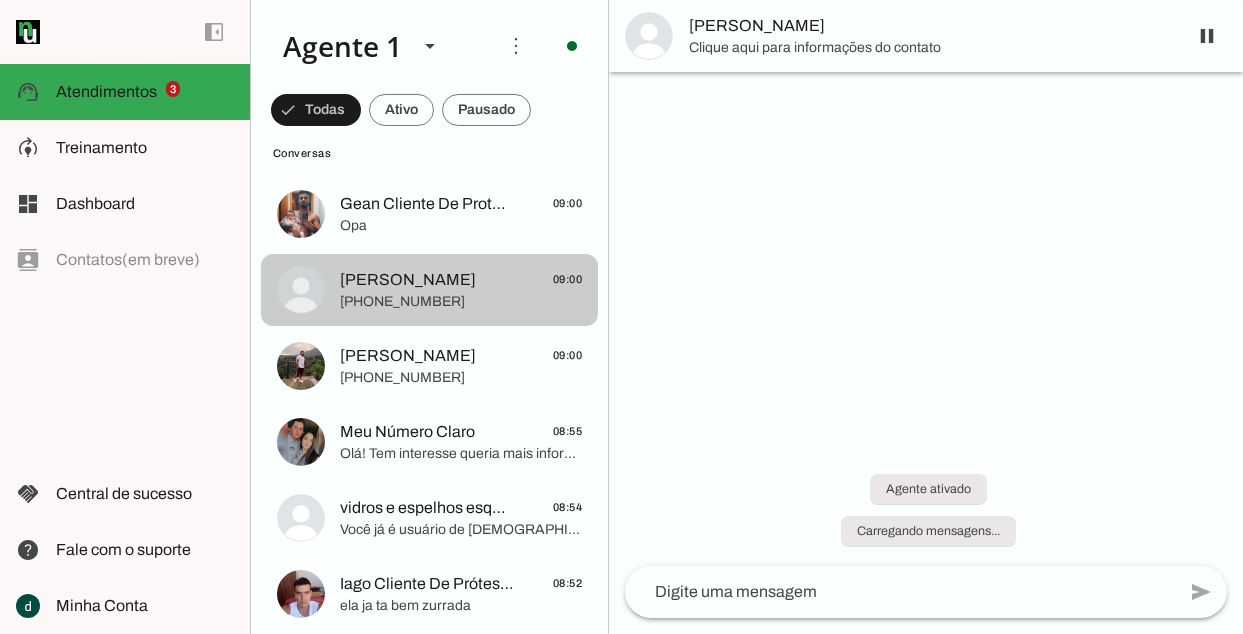 scroll, scrollTop: 0, scrollLeft: 0, axis: both 